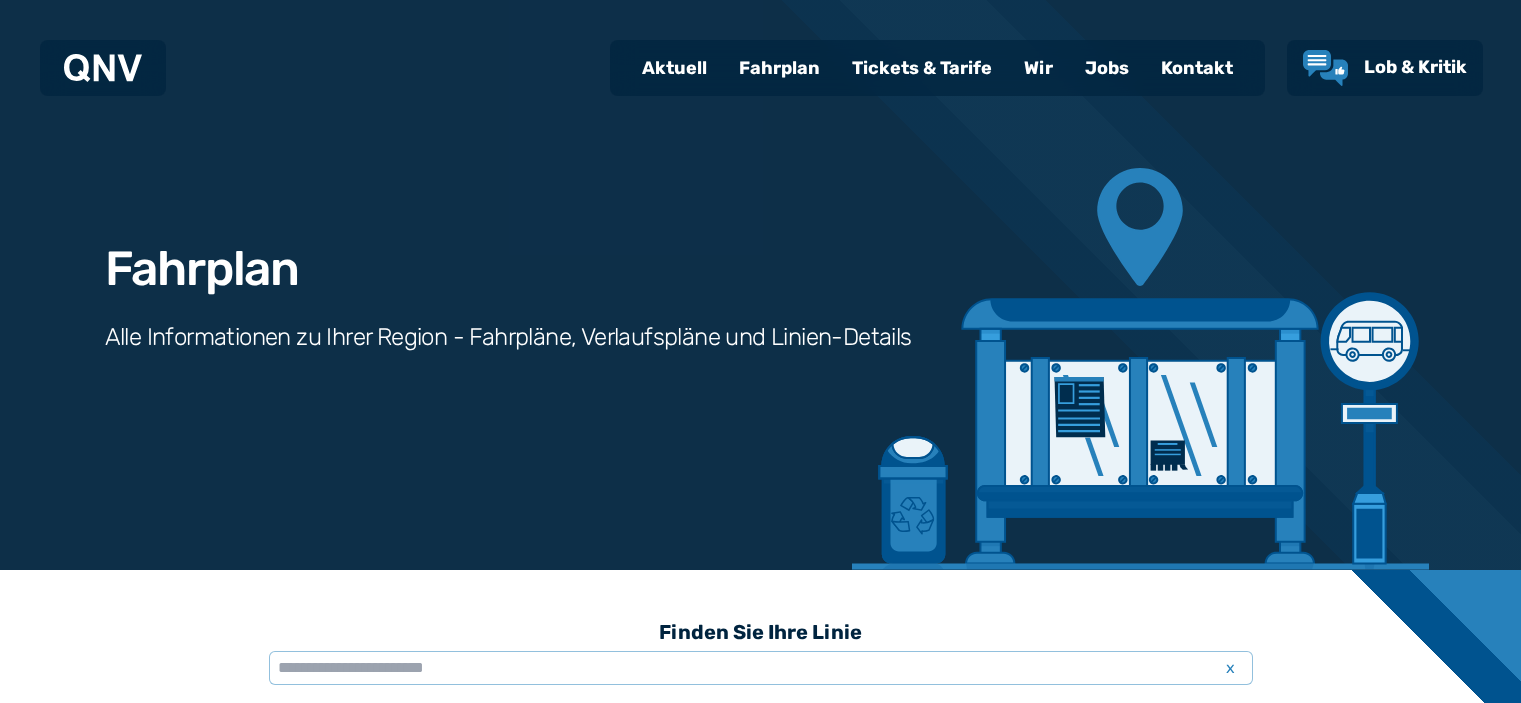 scroll, scrollTop: 1215, scrollLeft: 0, axis: vertical 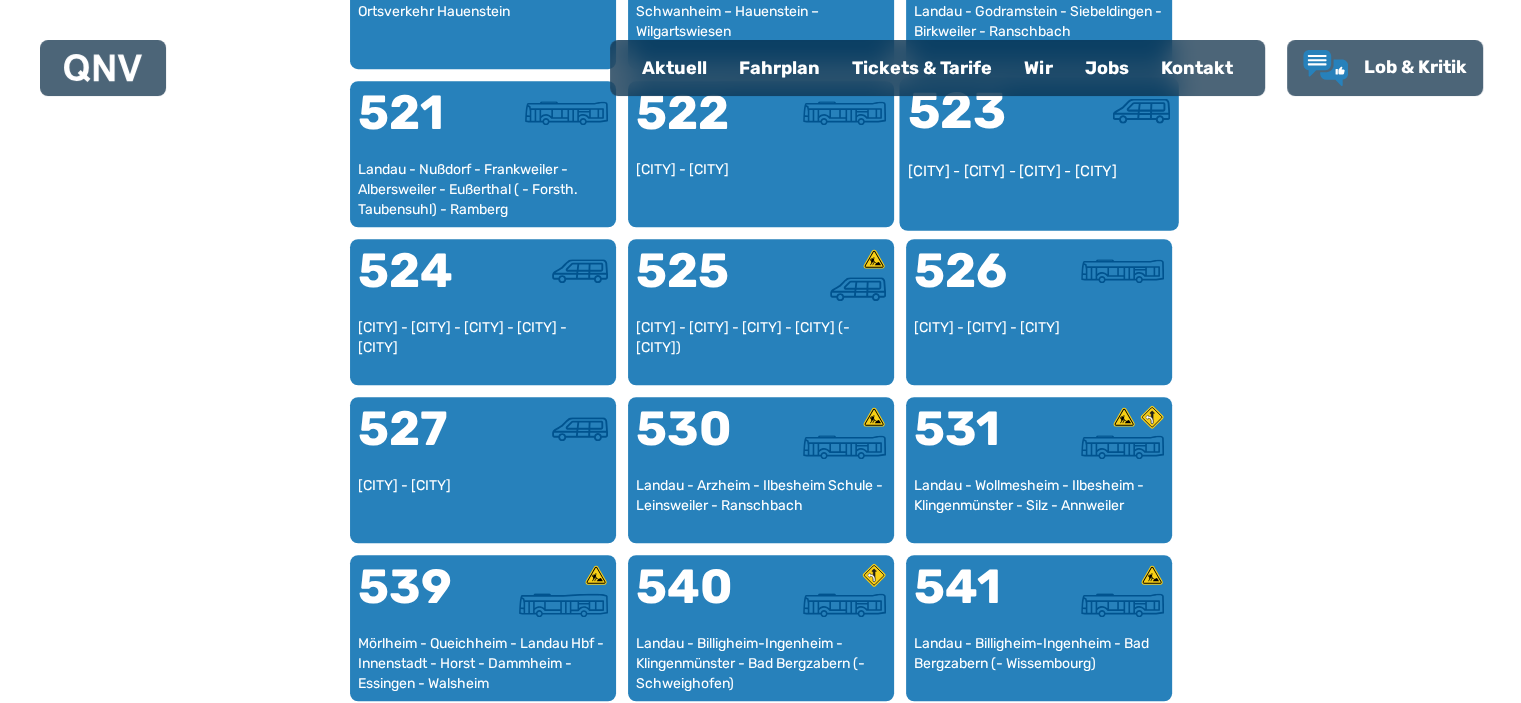 click on "523" at bounding box center (972, 123) 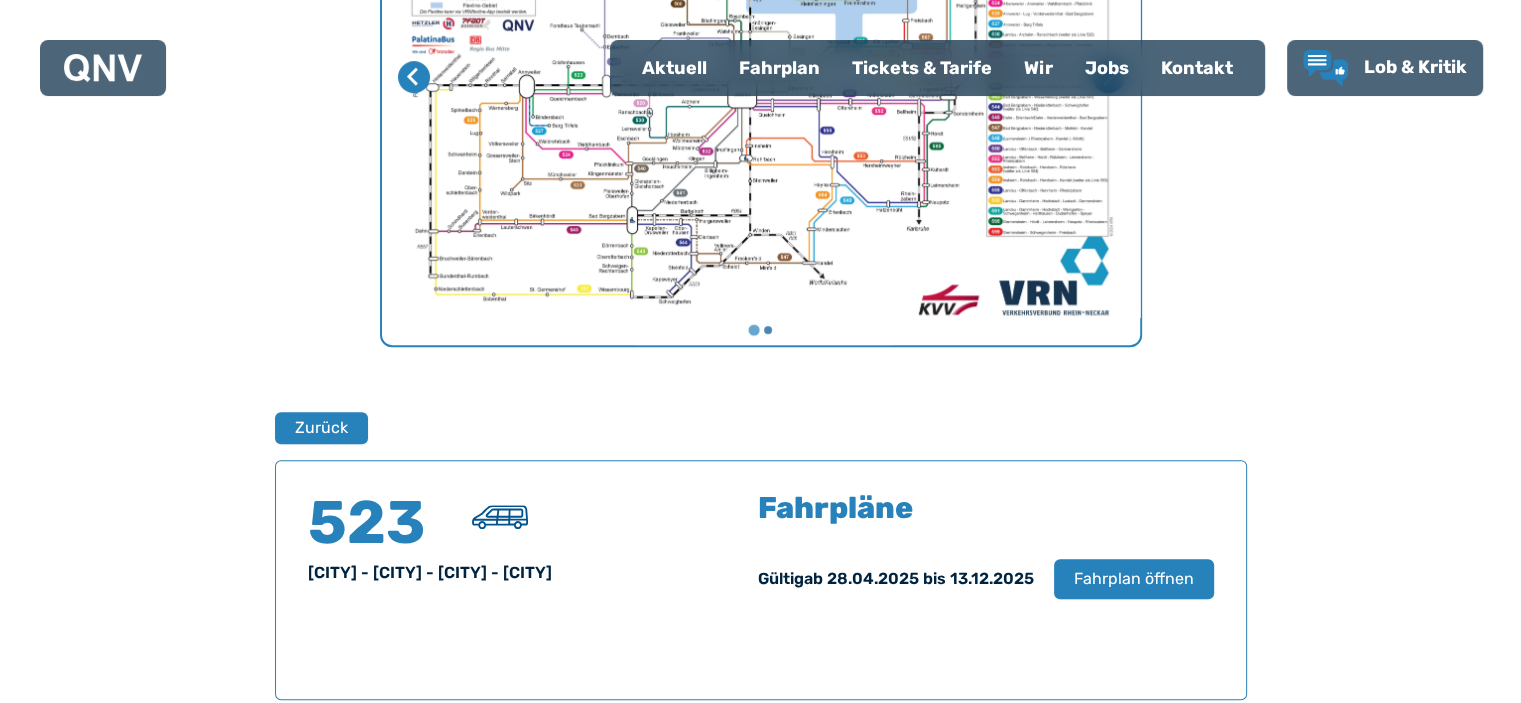 scroll, scrollTop: 917, scrollLeft: 0, axis: vertical 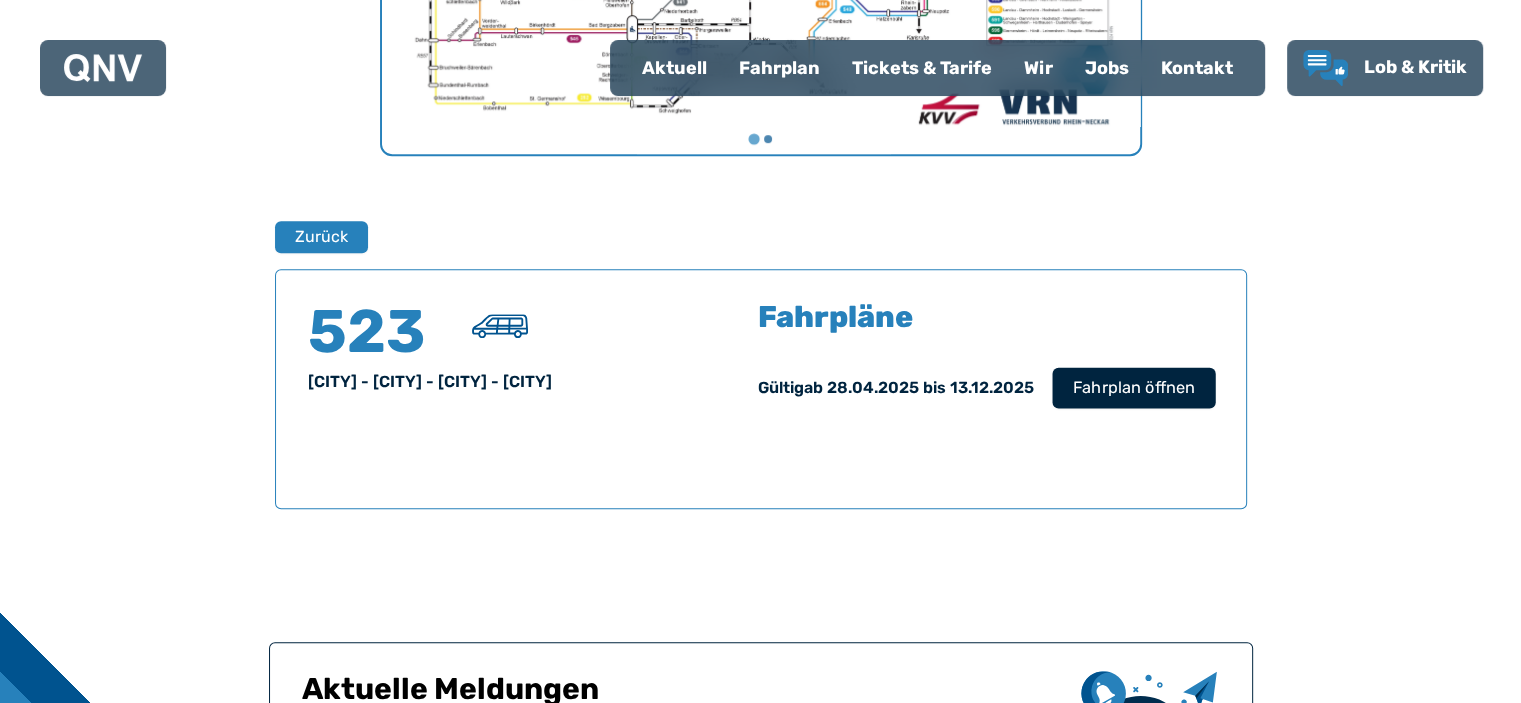 click on "Fahrplan öffnen" at bounding box center [1133, 388] 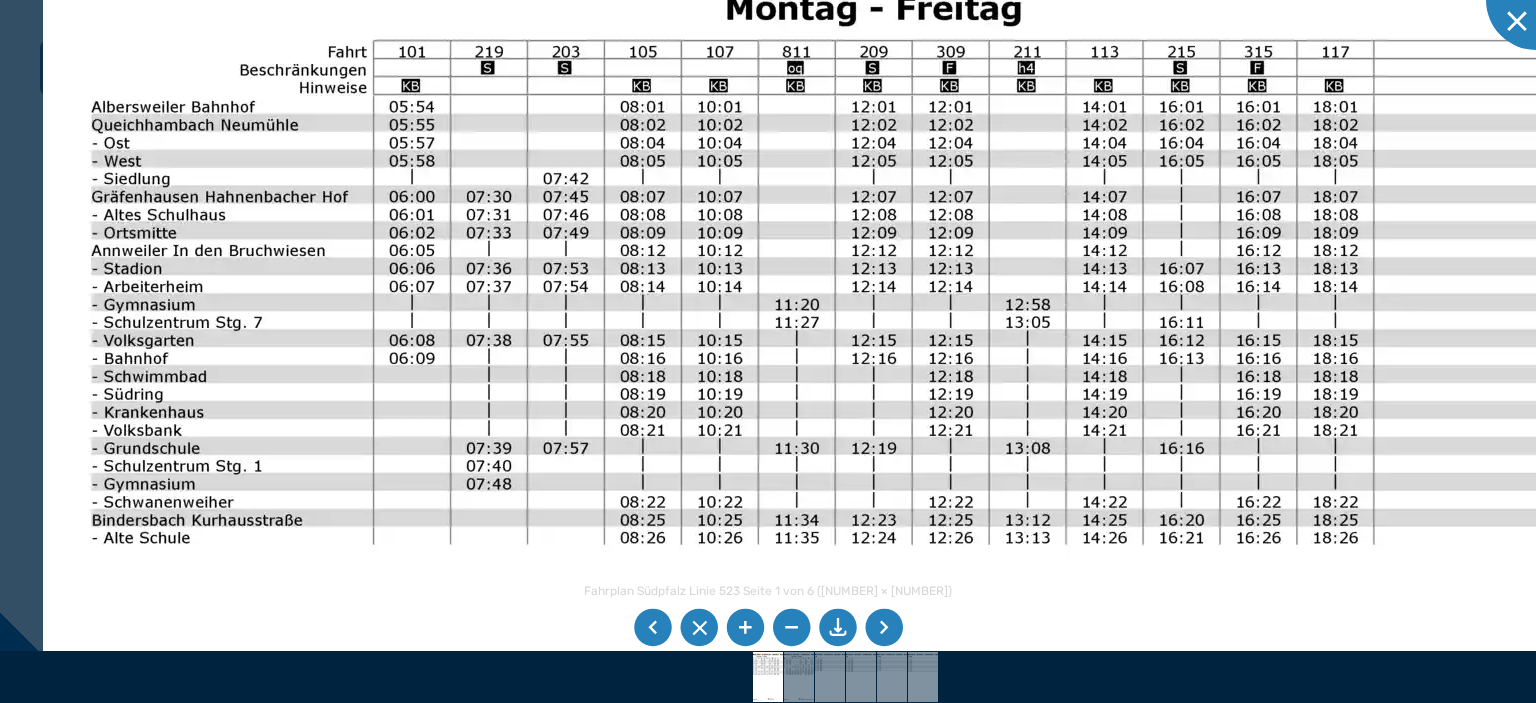 click at bounding box center [1060, 608] 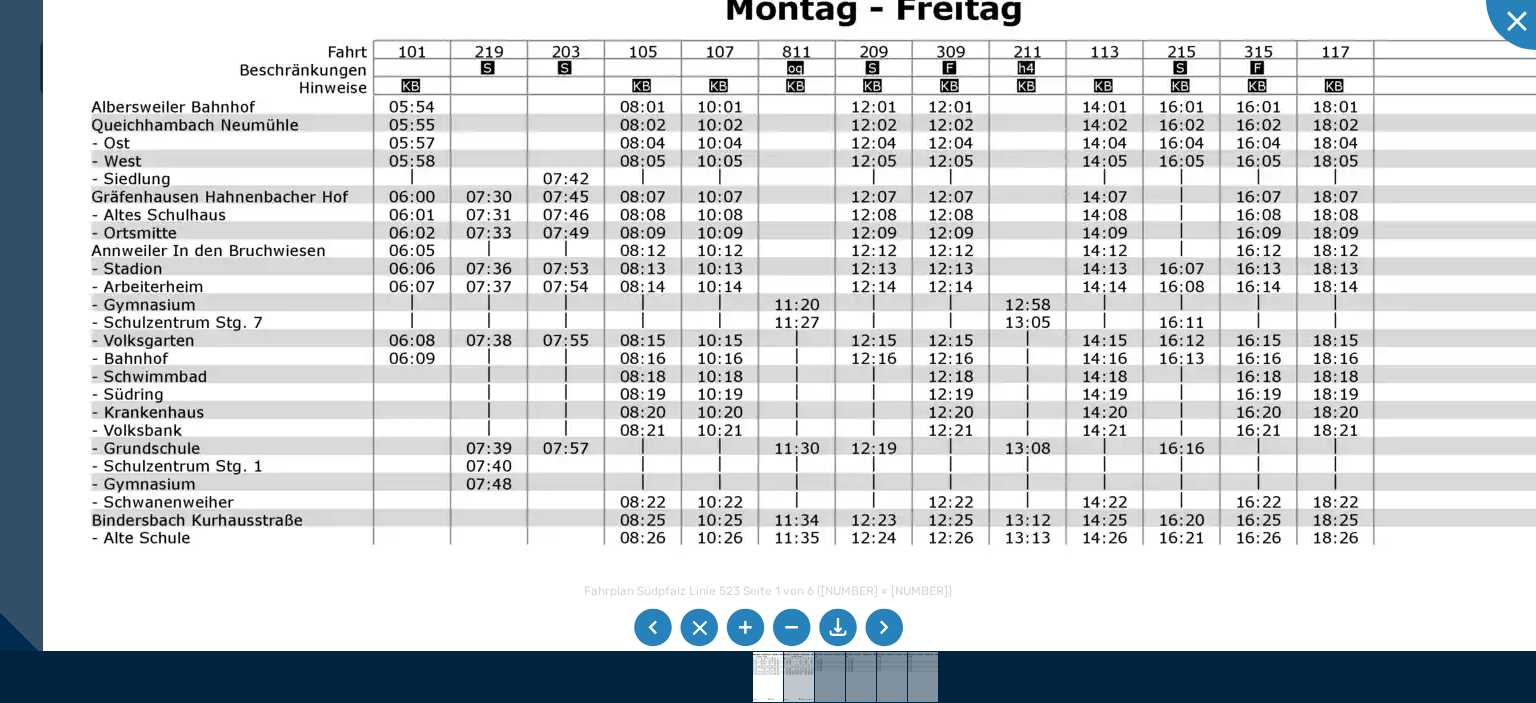 click at bounding box center (799, 677) 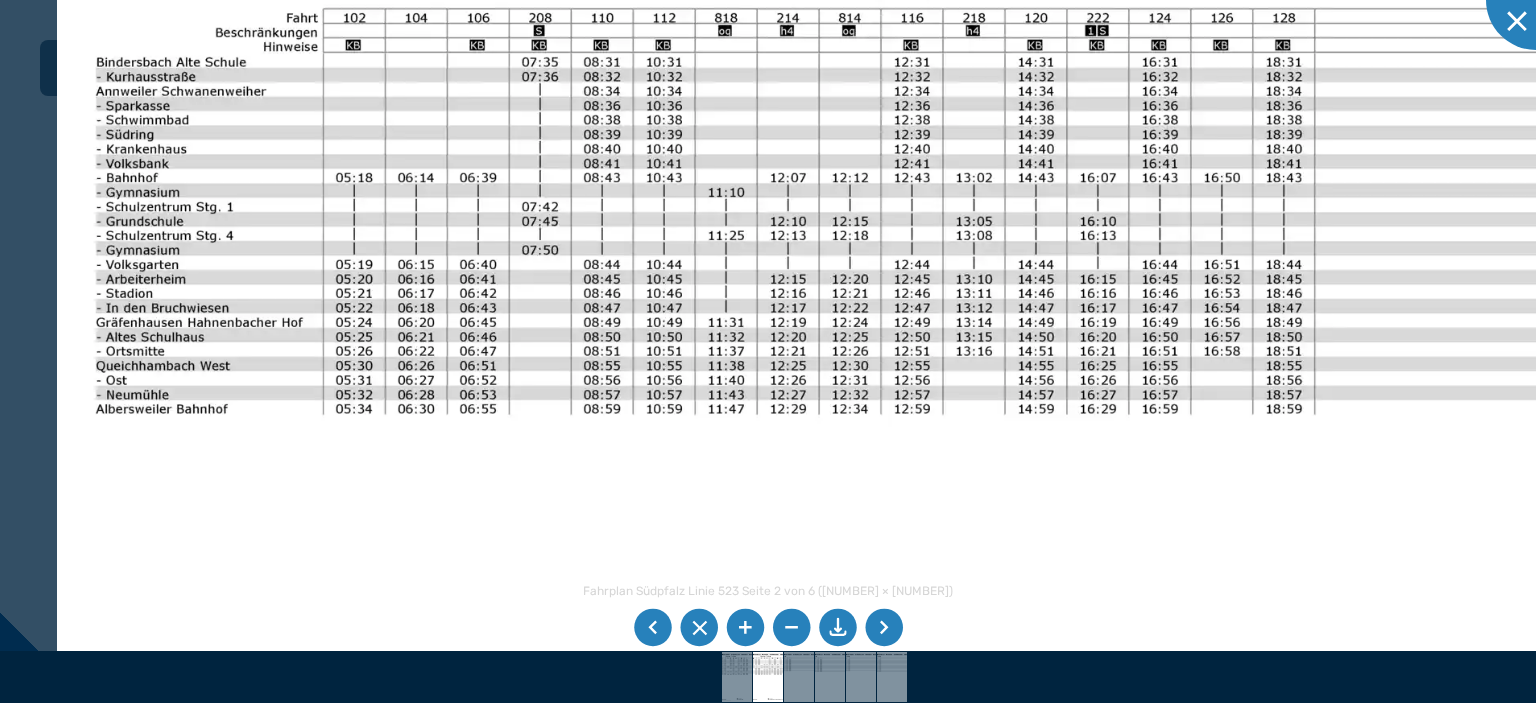 click at bounding box center [876, 466] 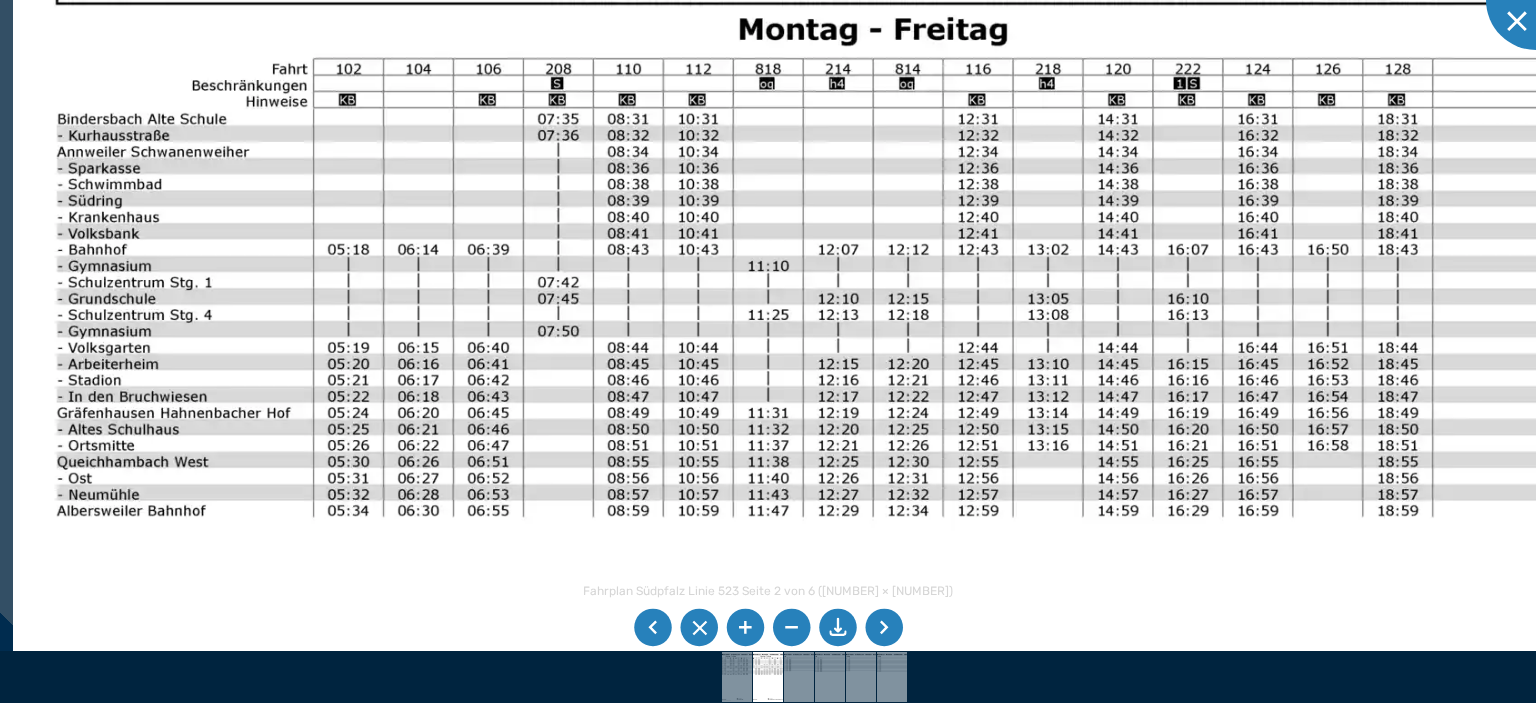 click at bounding box center (938, 574) 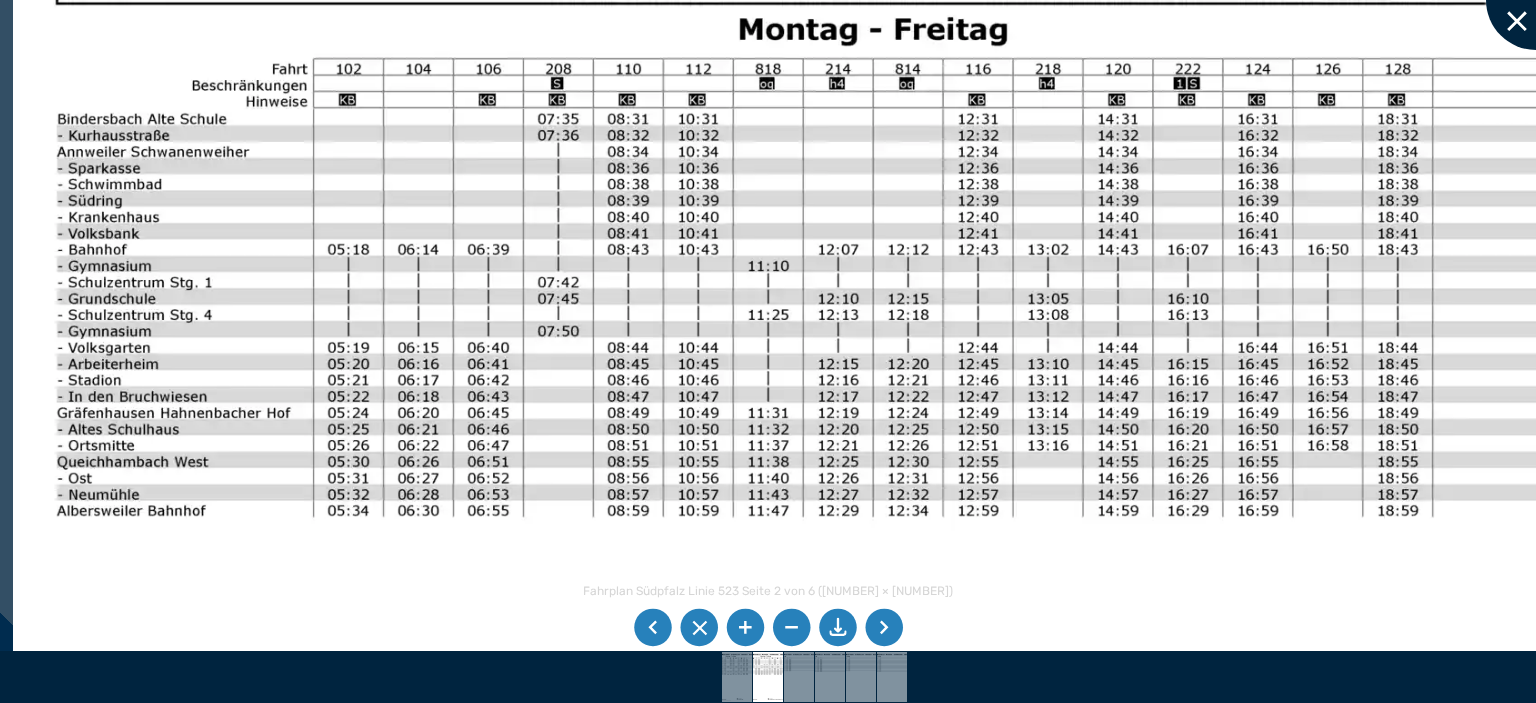click at bounding box center (1536, 0) 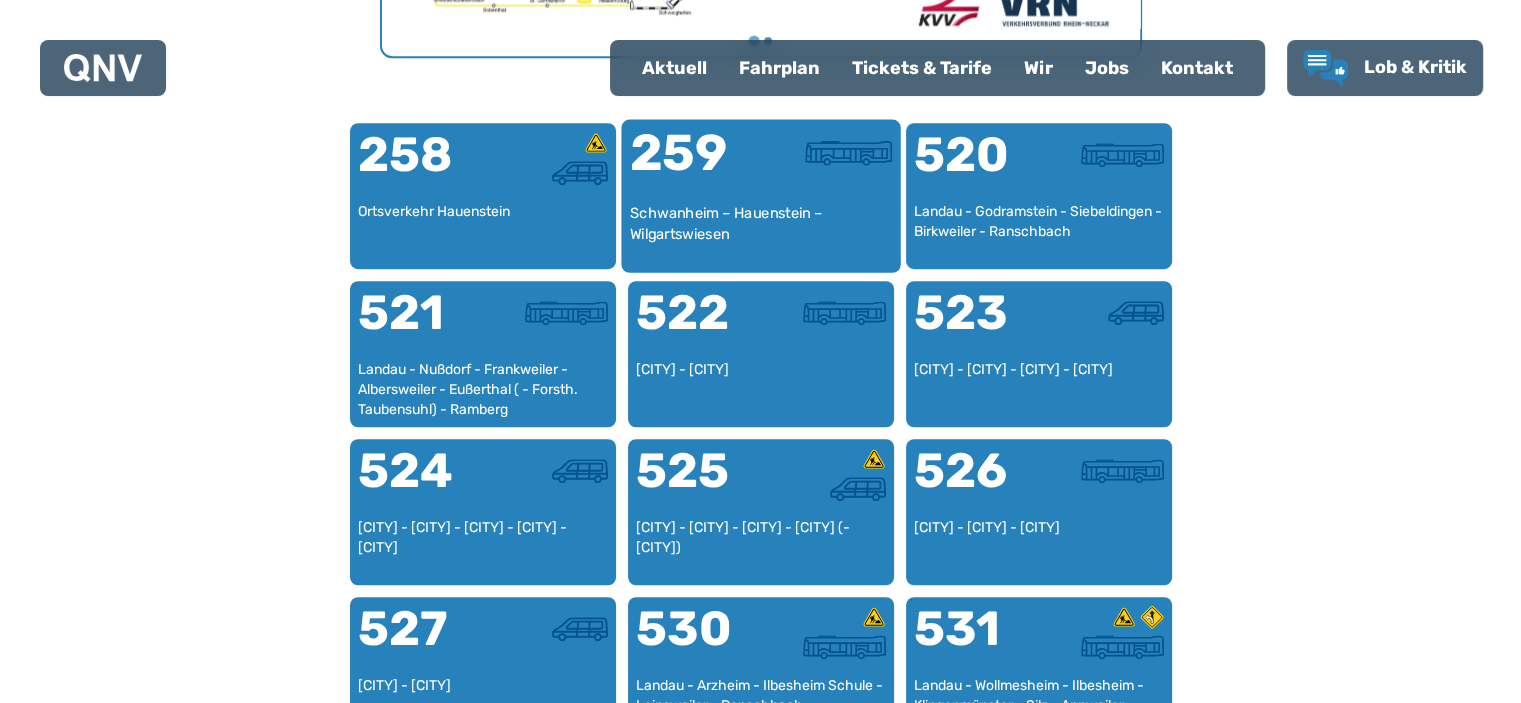 scroll, scrollTop: 1249, scrollLeft: 0, axis: vertical 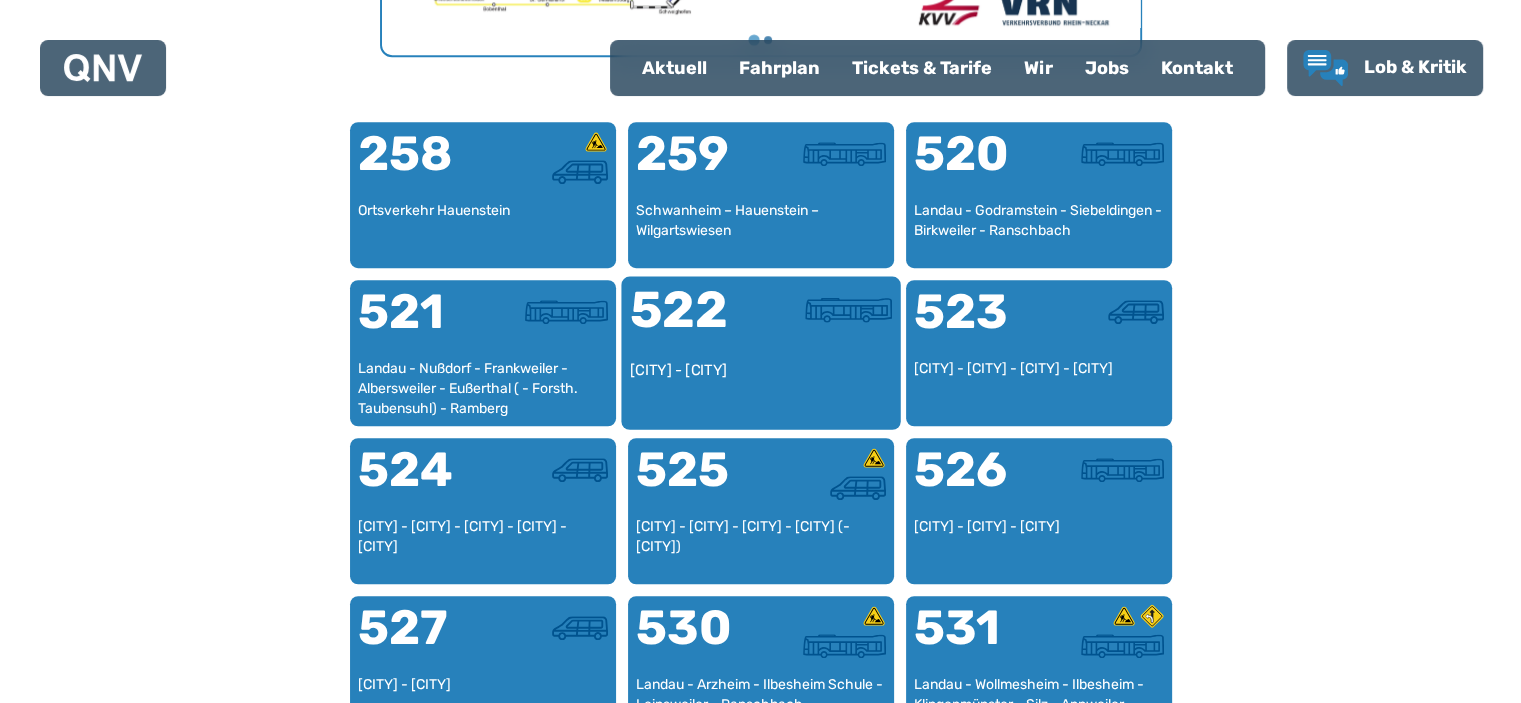 click at bounding box center [826, 322] 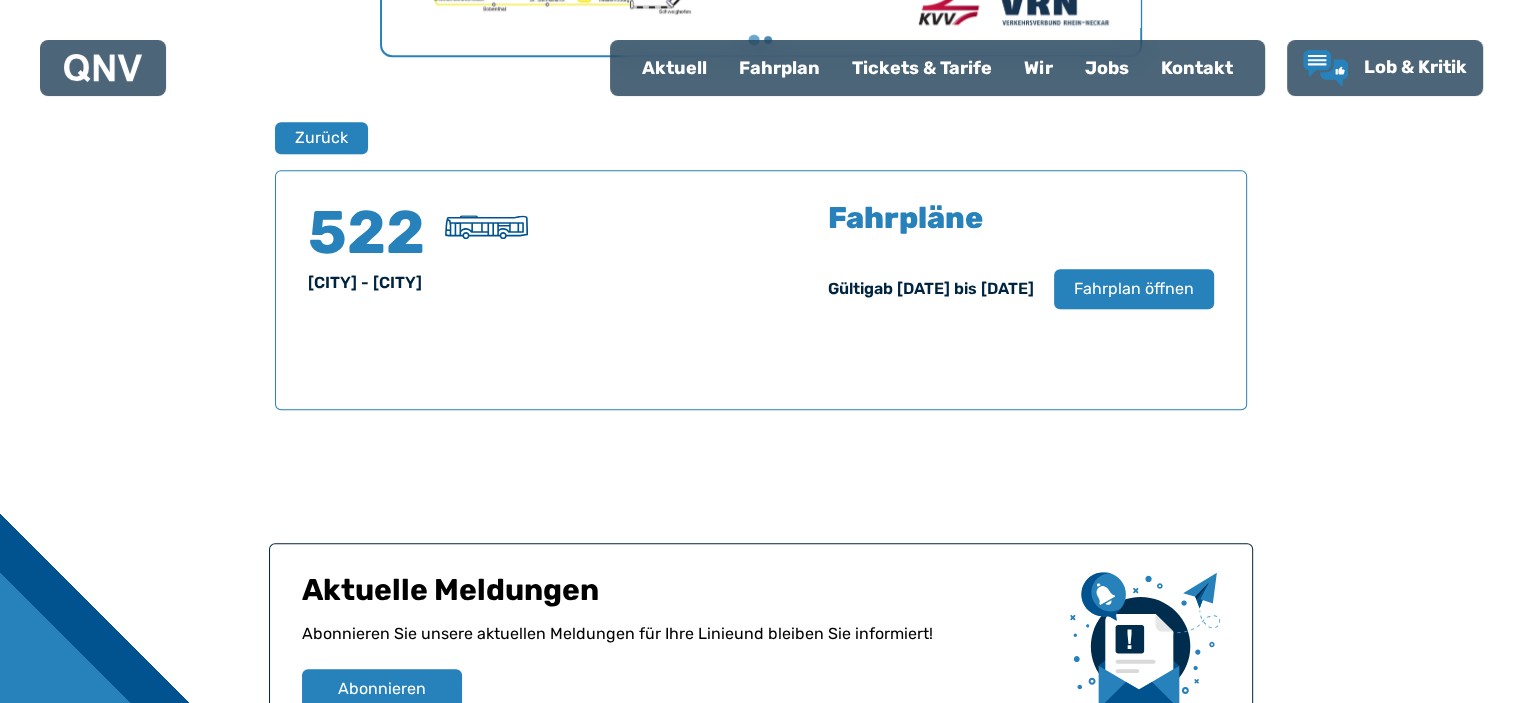 scroll, scrollTop: 0, scrollLeft: 0, axis: both 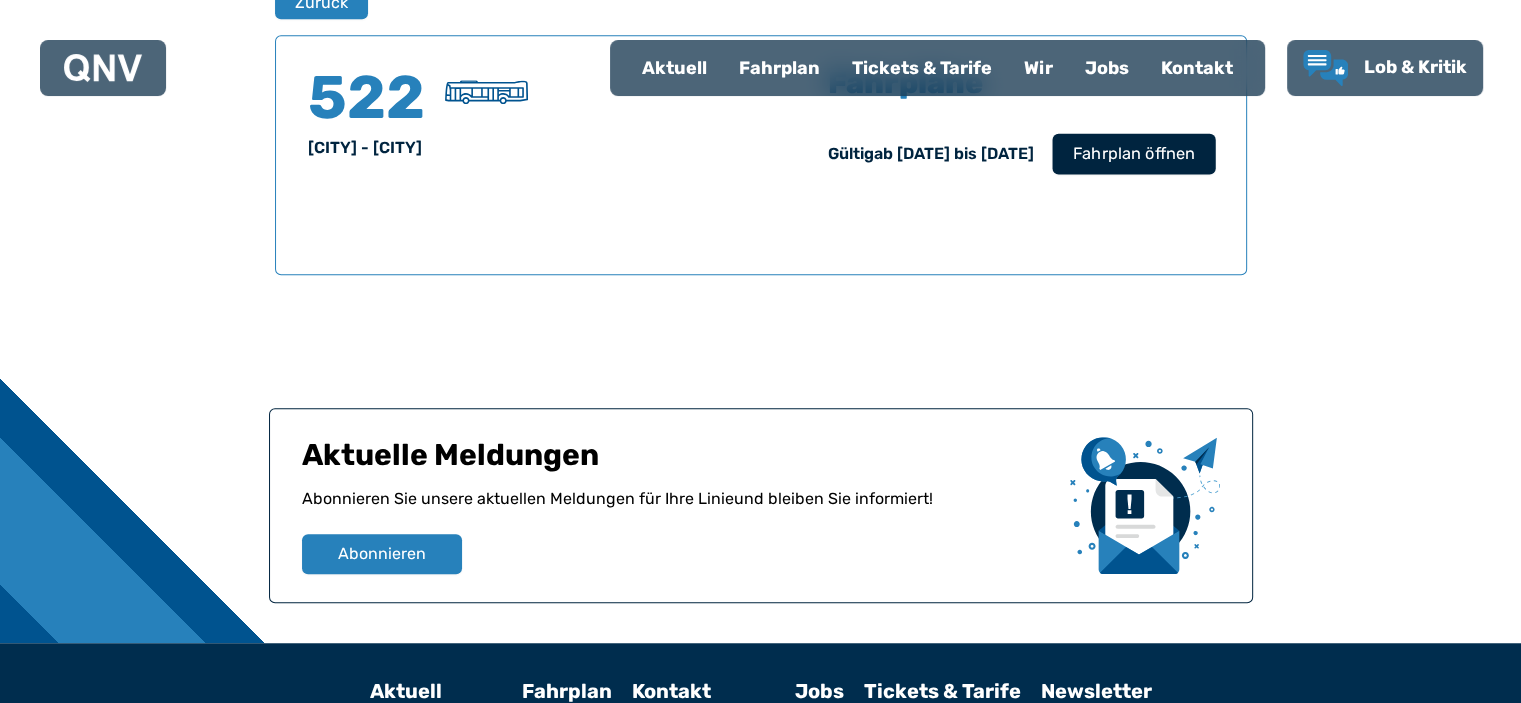 click on "Fahrplan öffnen" at bounding box center [1133, 154] 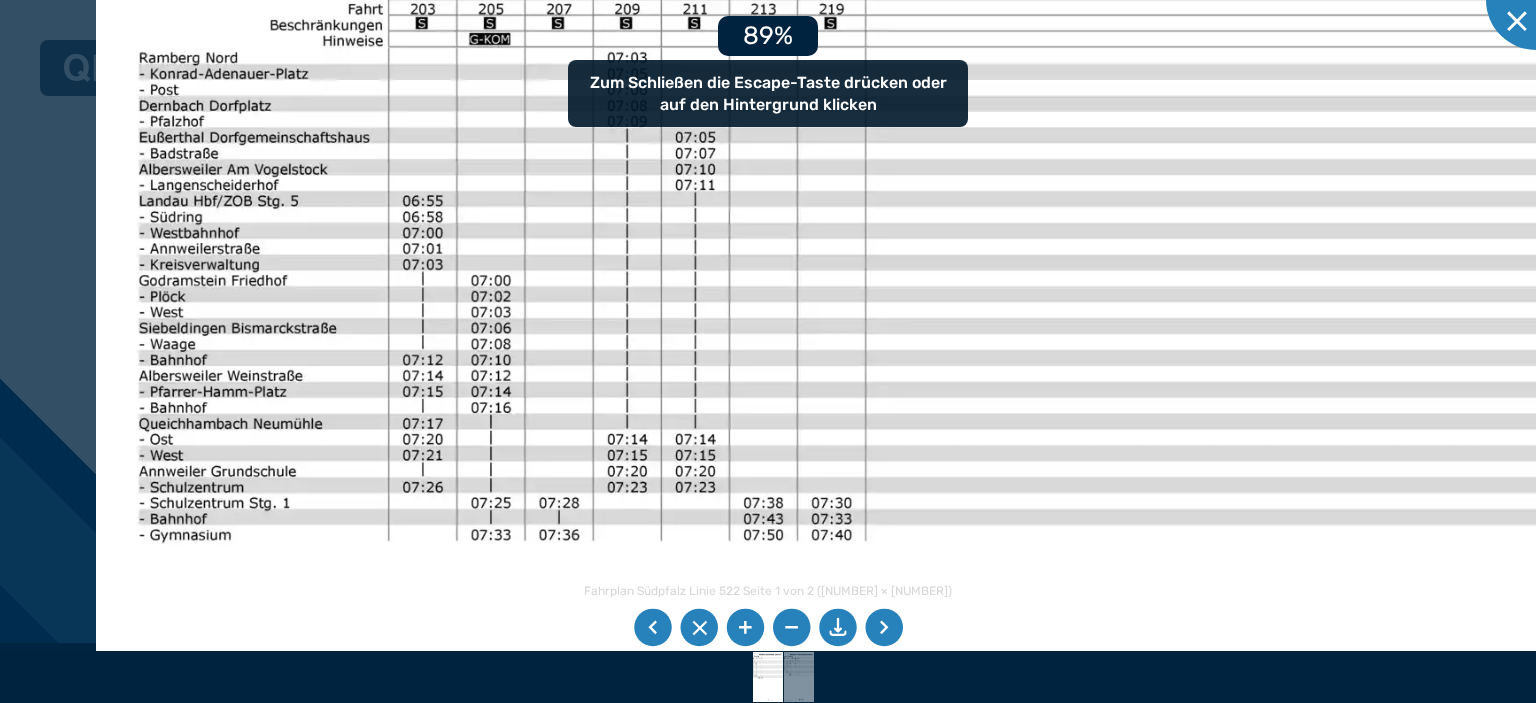 click at bounding box center [997, 502] 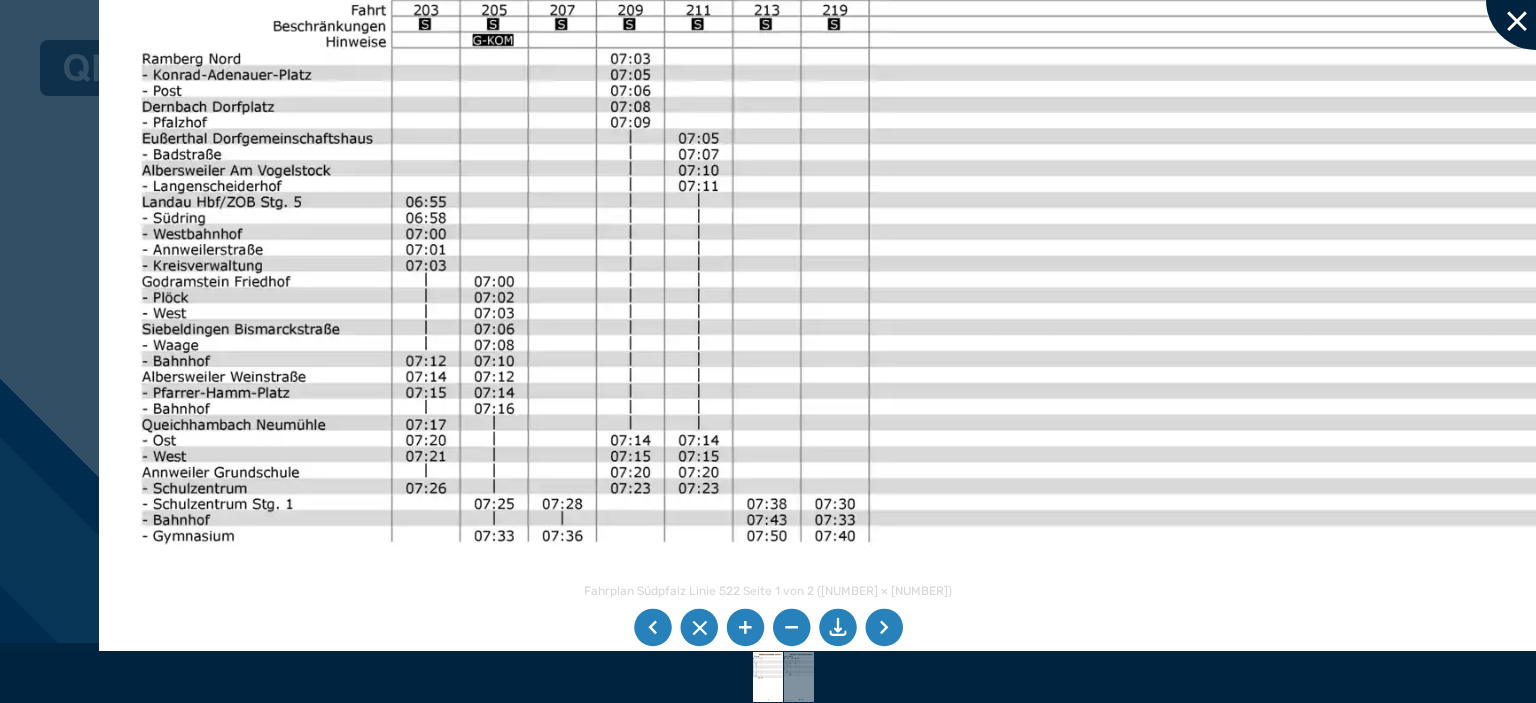 click at bounding box center [1536, 0] 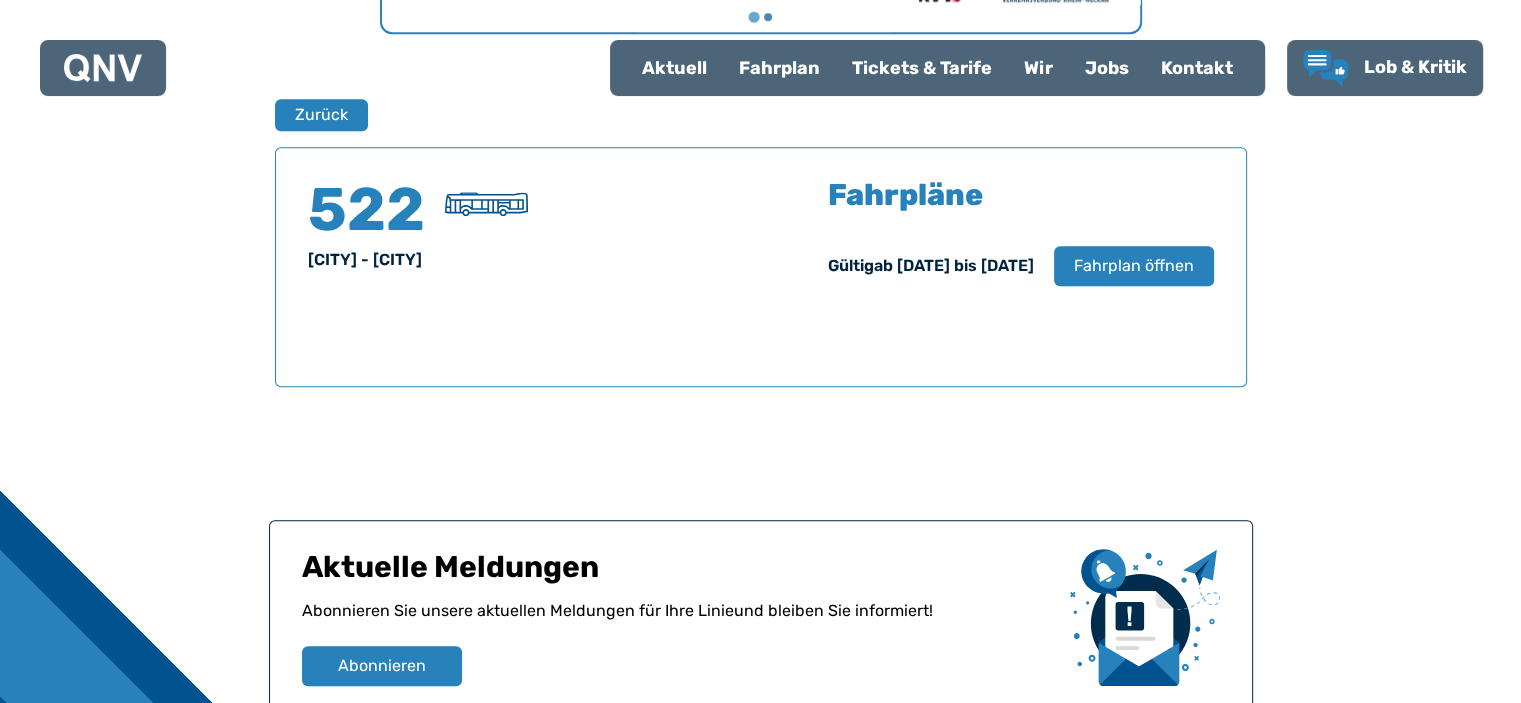 scroll, scrollTop: 1250, scrollLeft: 0, axis: vertical 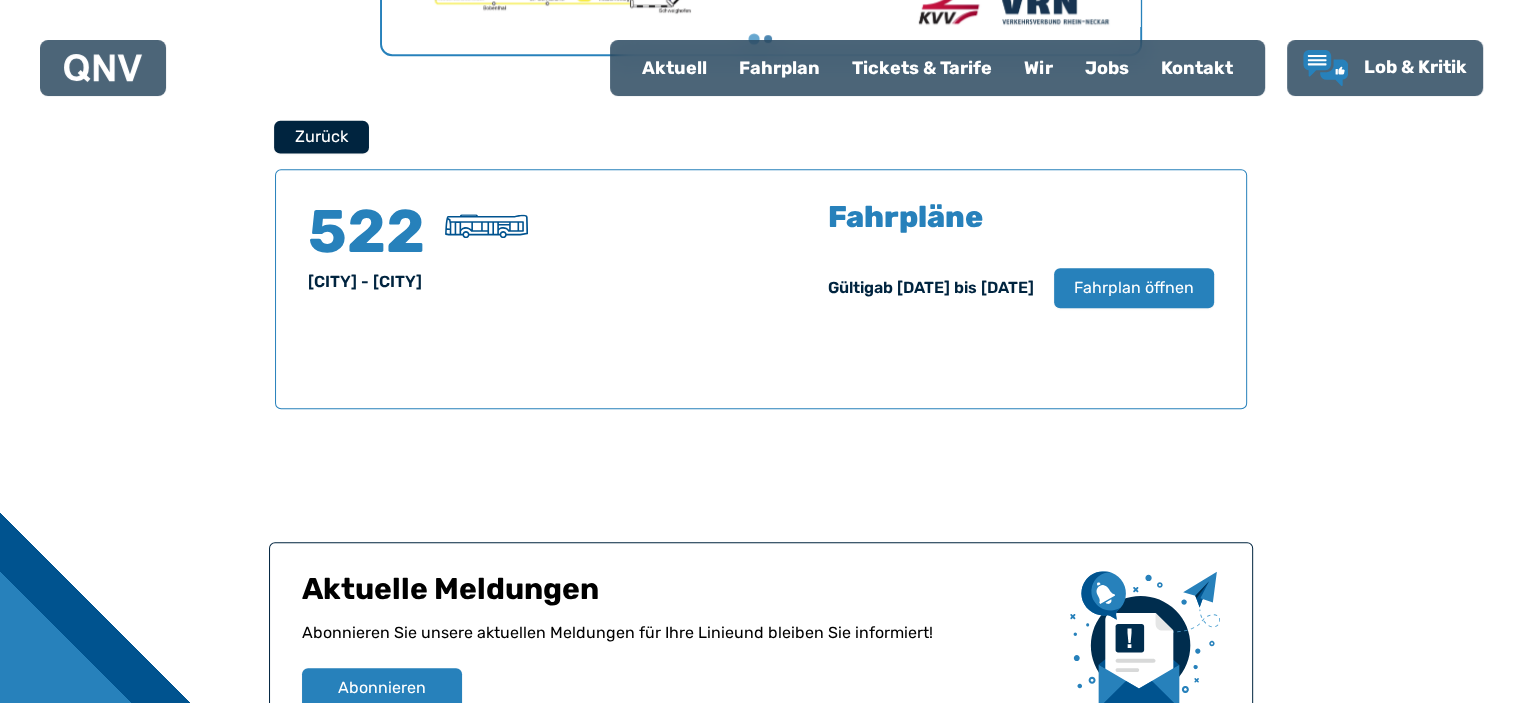 click on "Zurück" at bounding box center [321, 136] 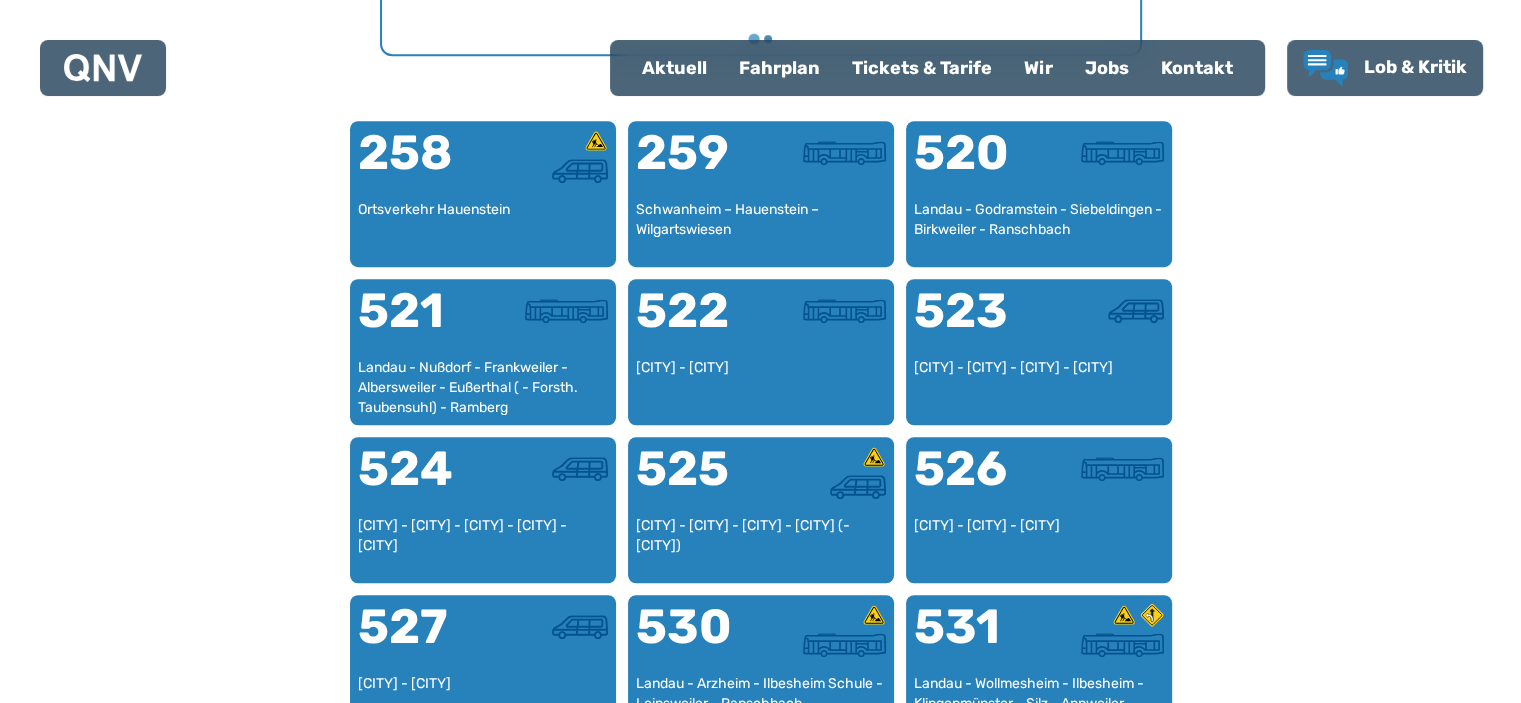 scroll, scrollTop: 0, scrollLeft: 0, axis: both 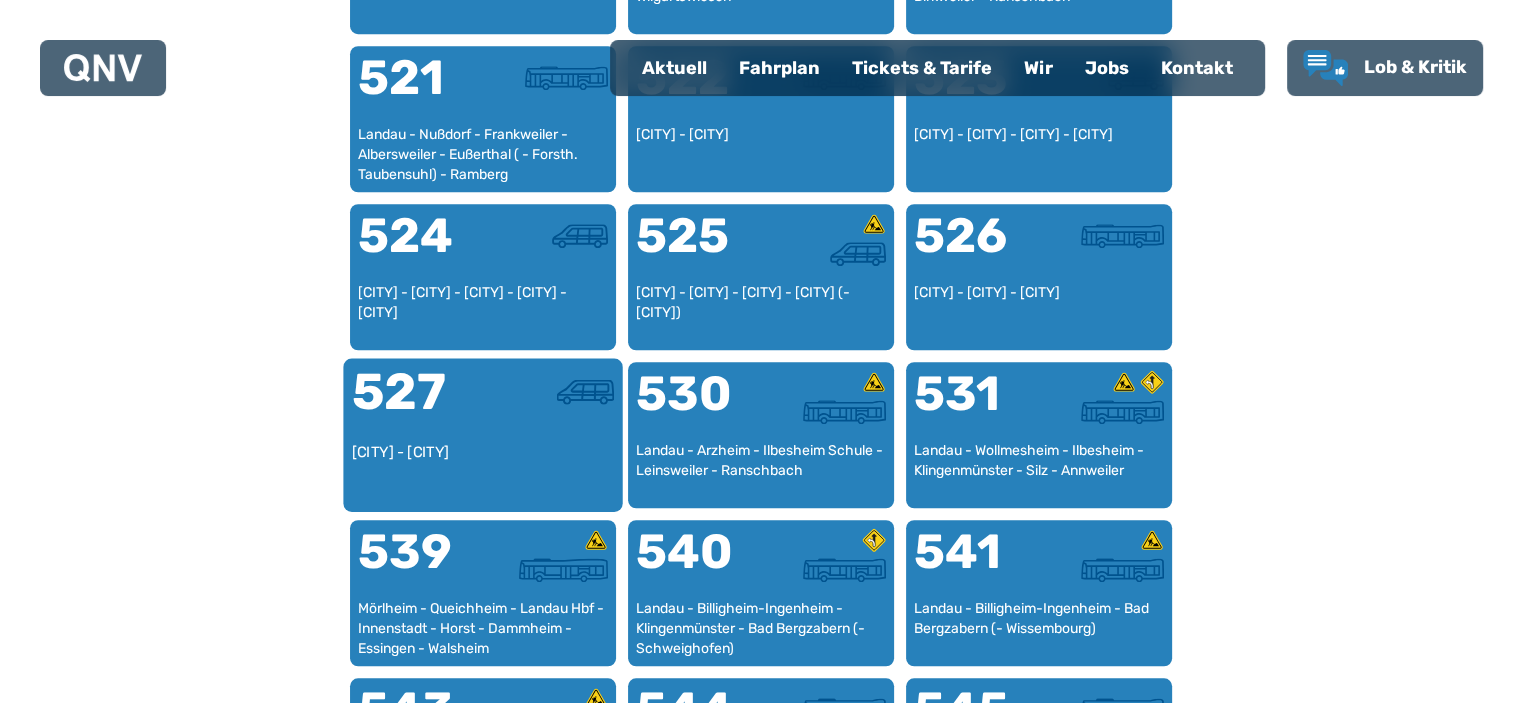 click at bounding box center (548, 404) 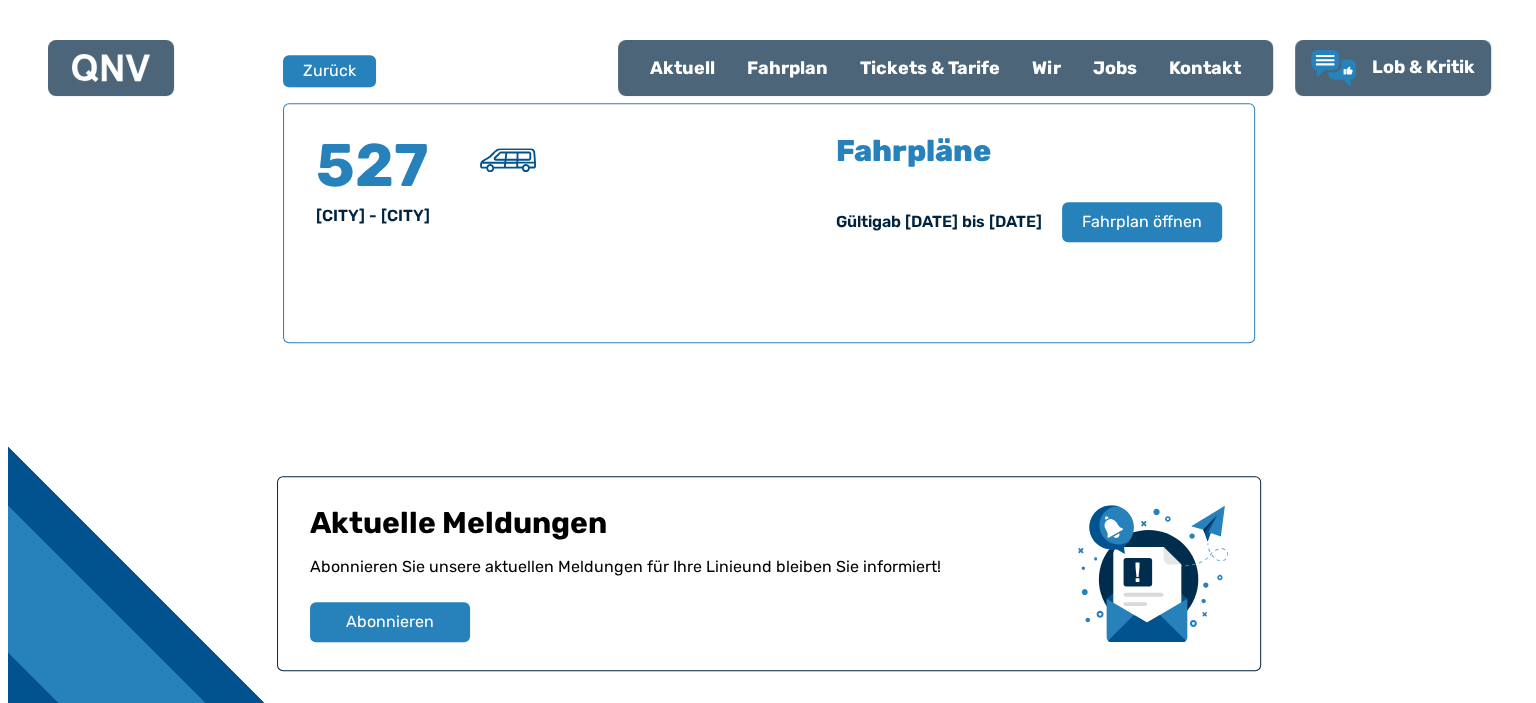 scroll, scrollTop: 1317, scrollLeft: 0, axis: vertical 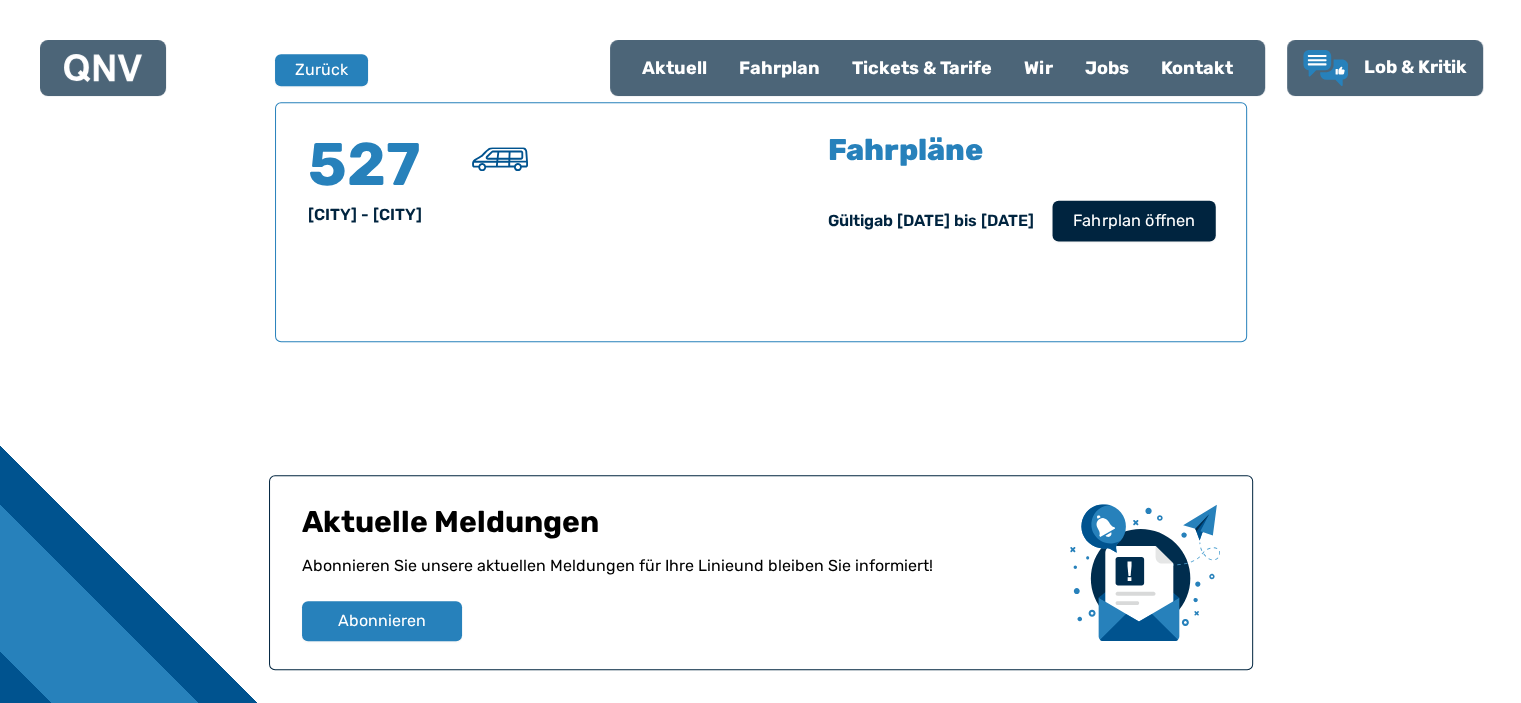 click on "Fahrplan öffnen" at bounding box center (1133, 221) 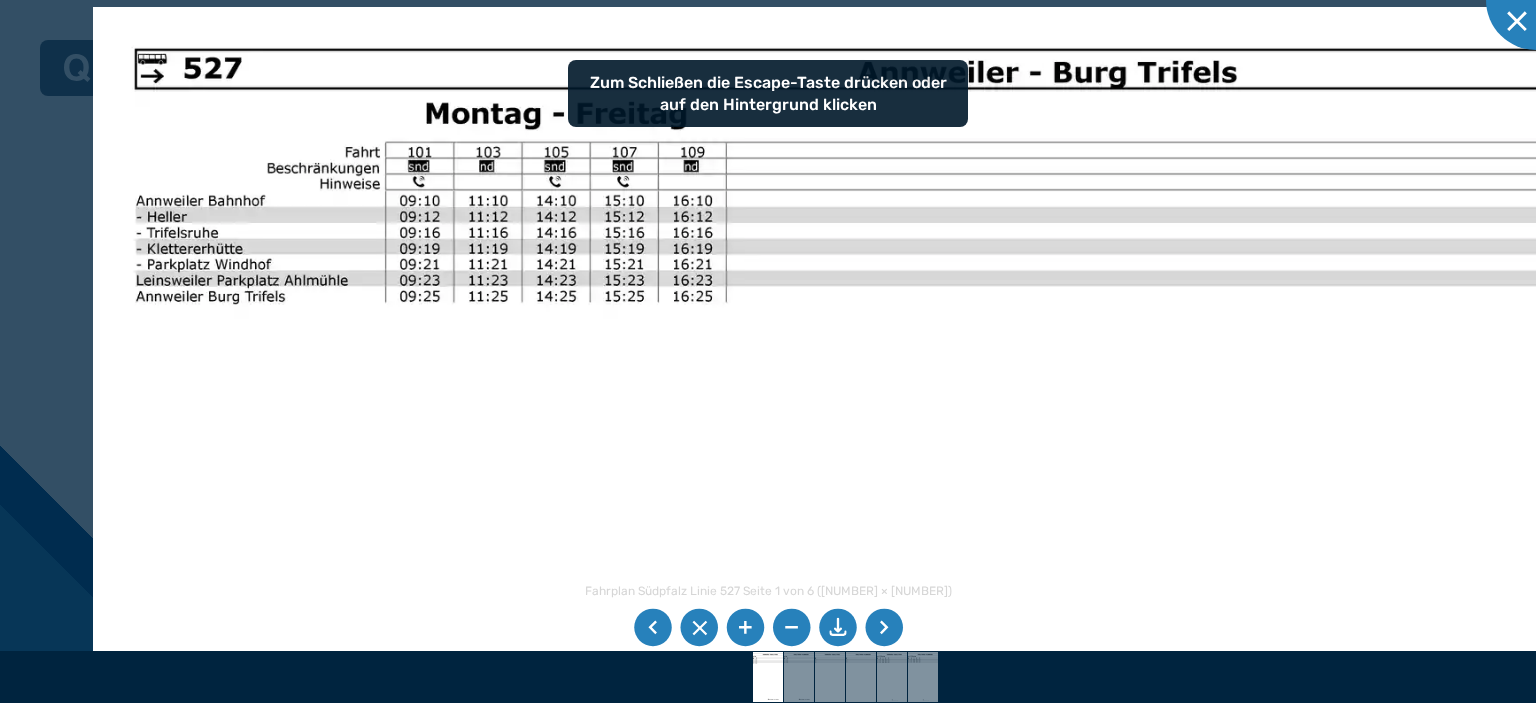 click at bounding box center (994, 645) 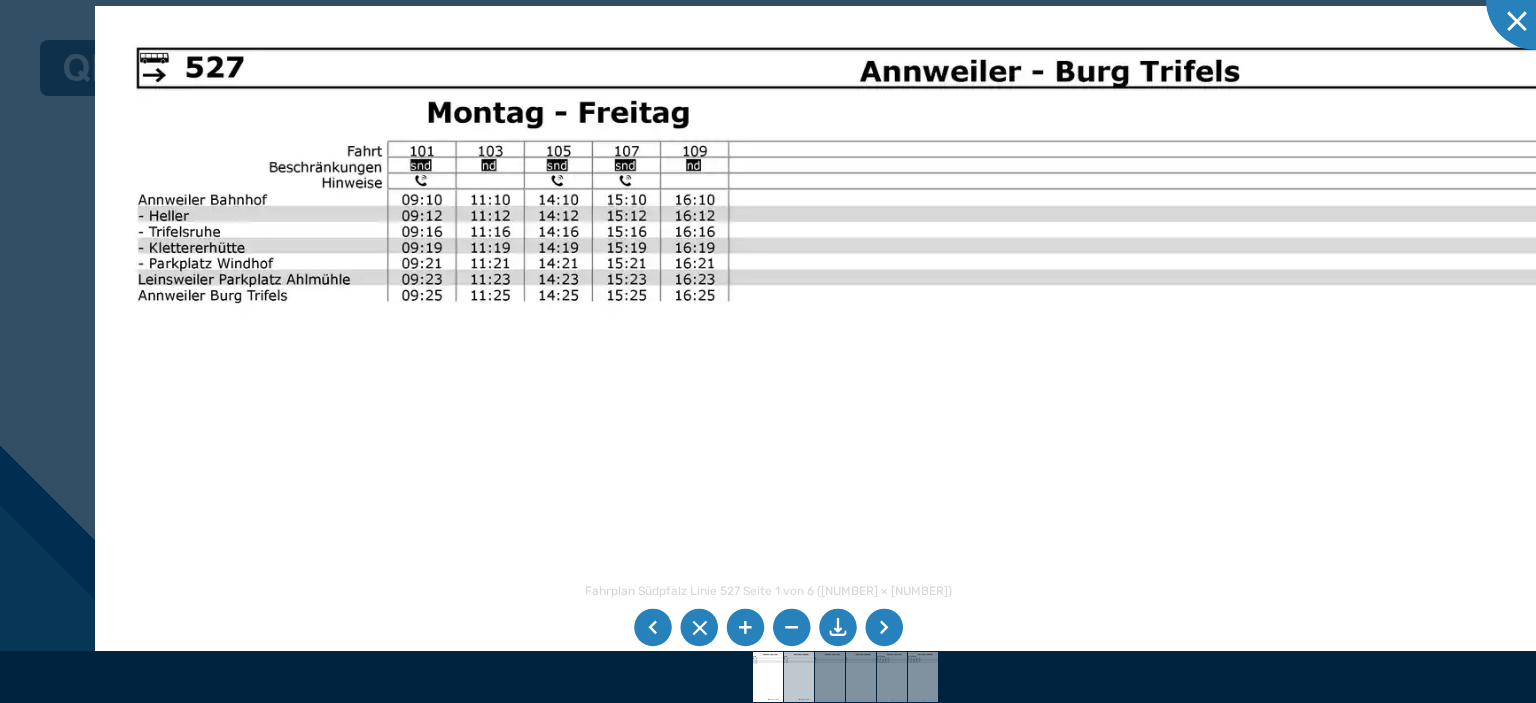 click at bounding box center [799, 677] 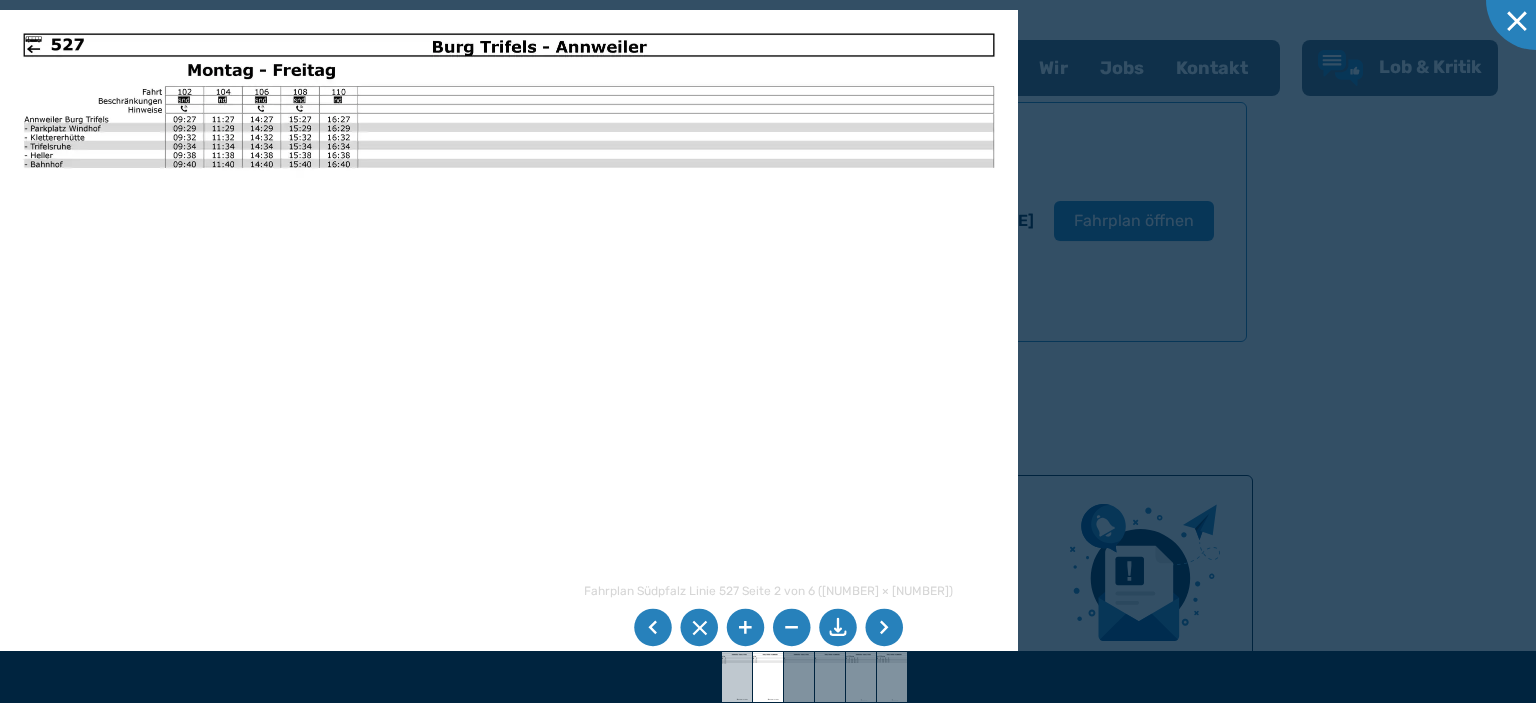 click at bounding box center (737, 677) 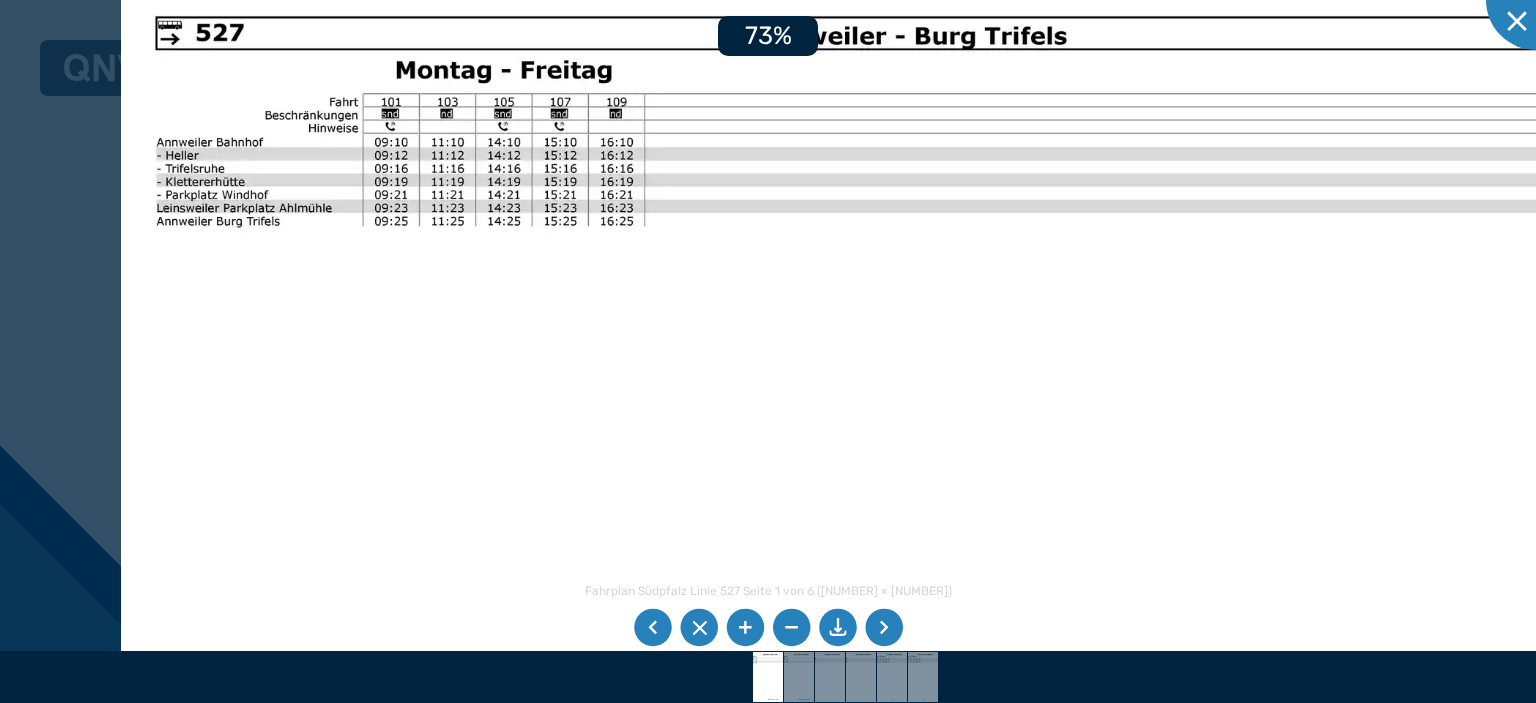 click at bounding box center (866, 509) 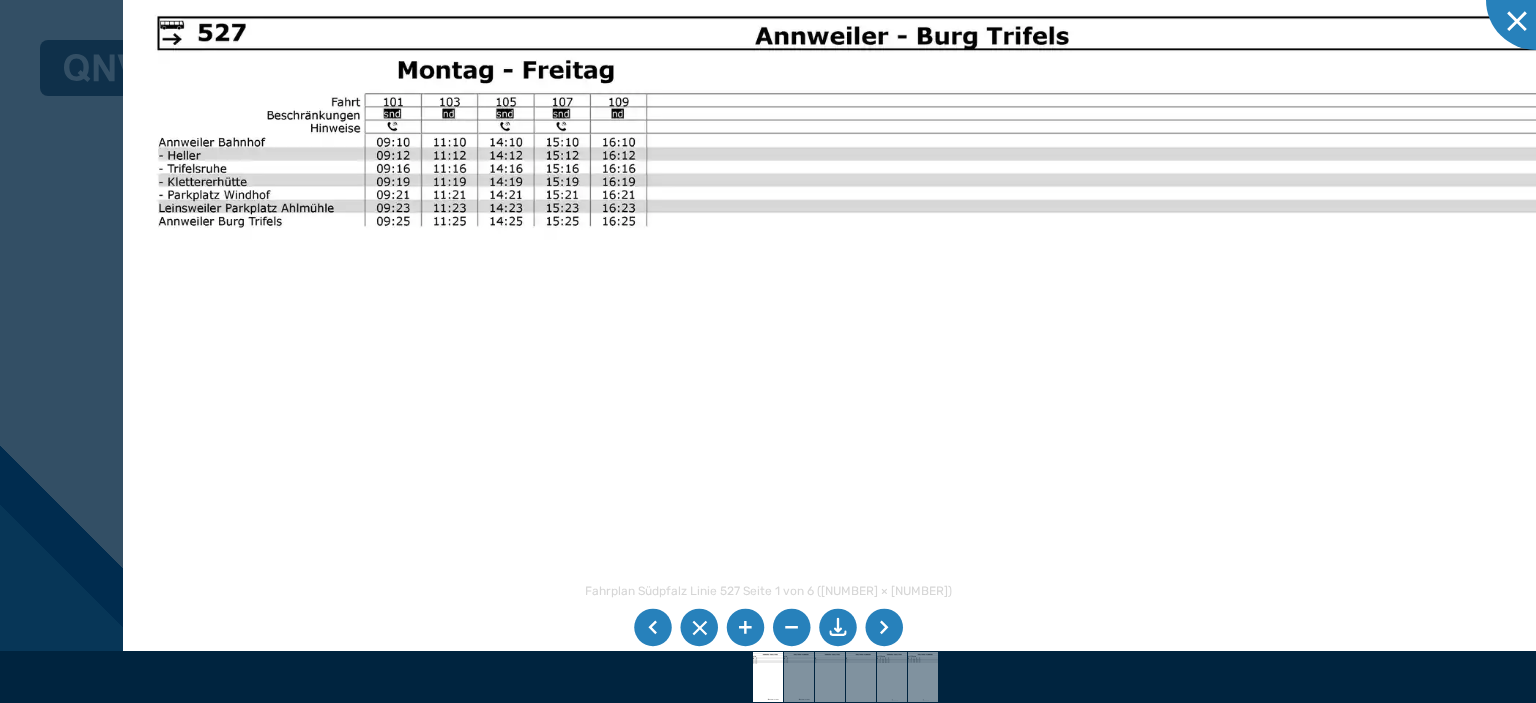 click at bounding box center (884, 628) 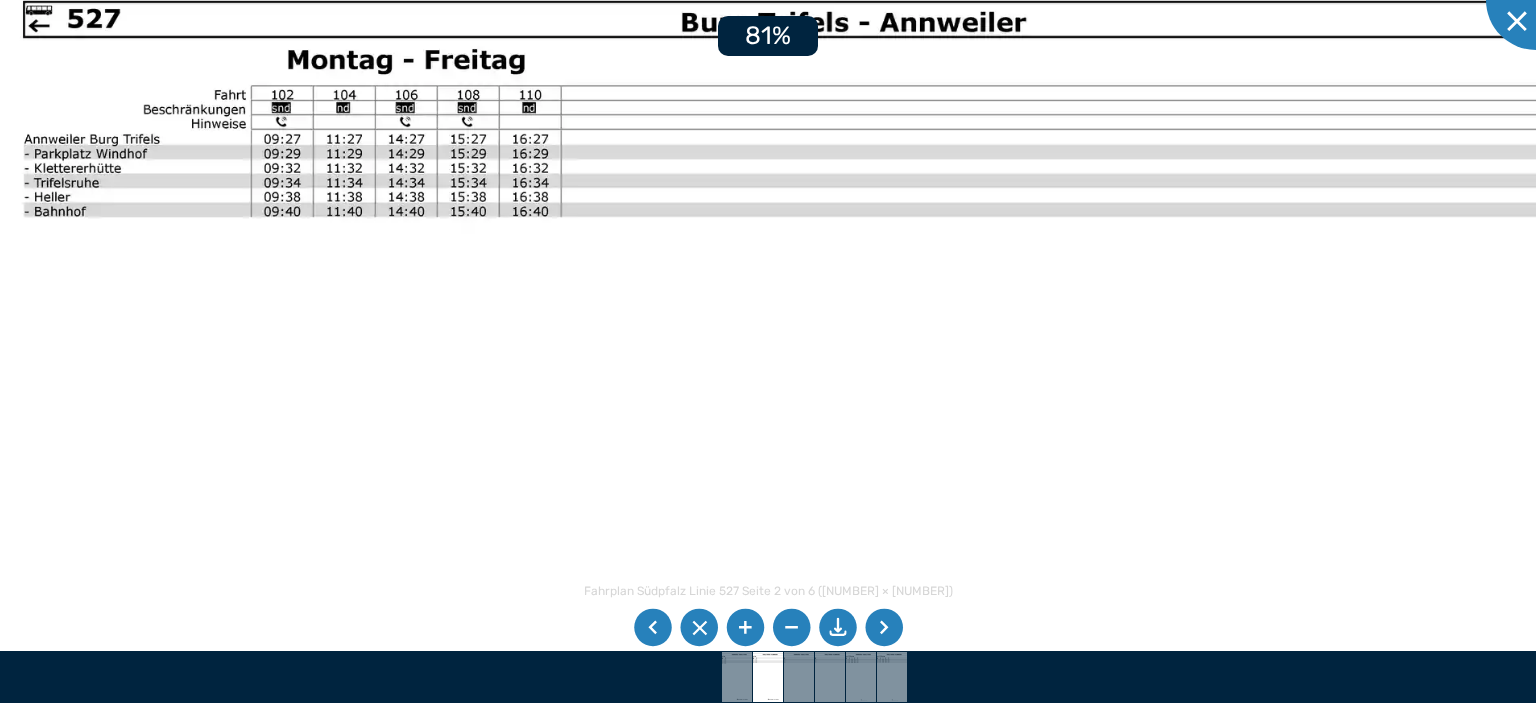 click at bounding box center [804, 543] 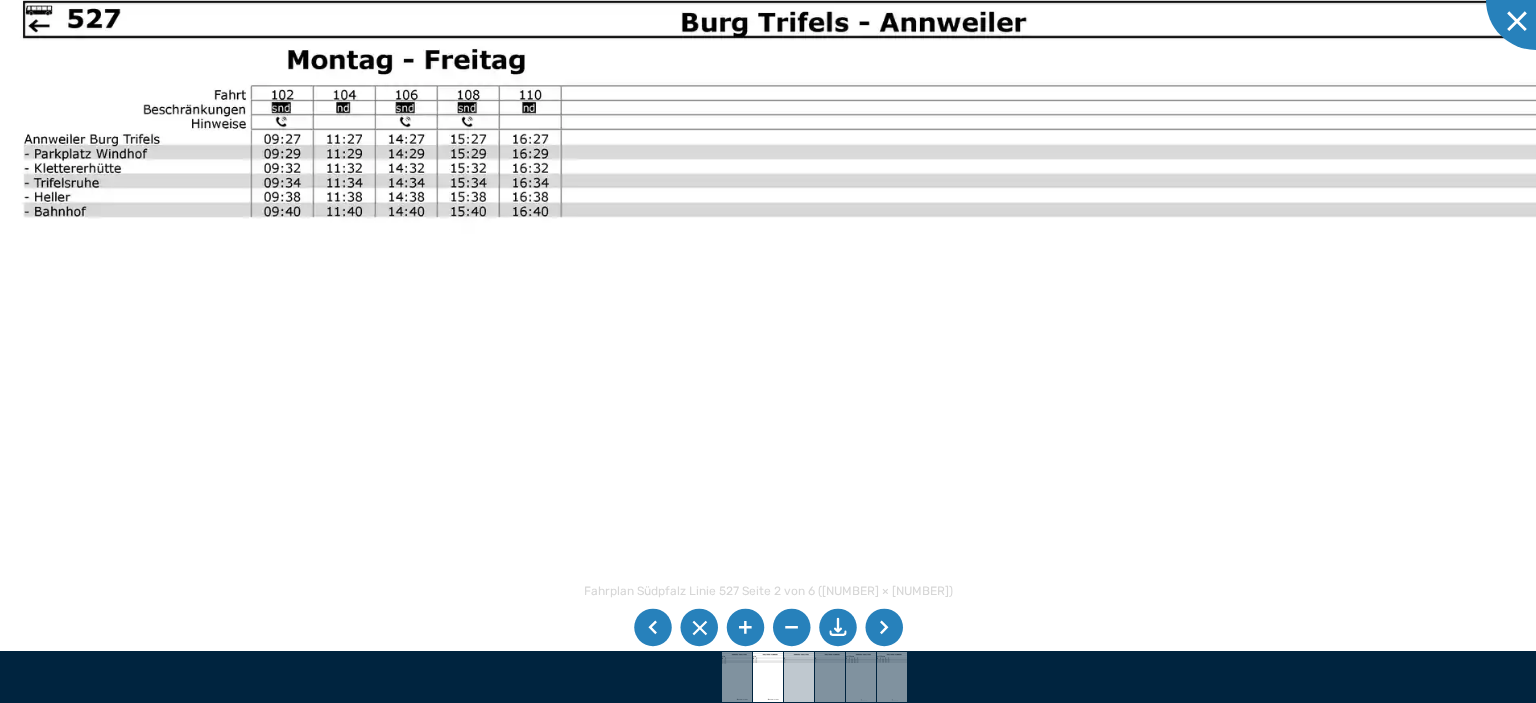 click at bounding box center [799, 677] 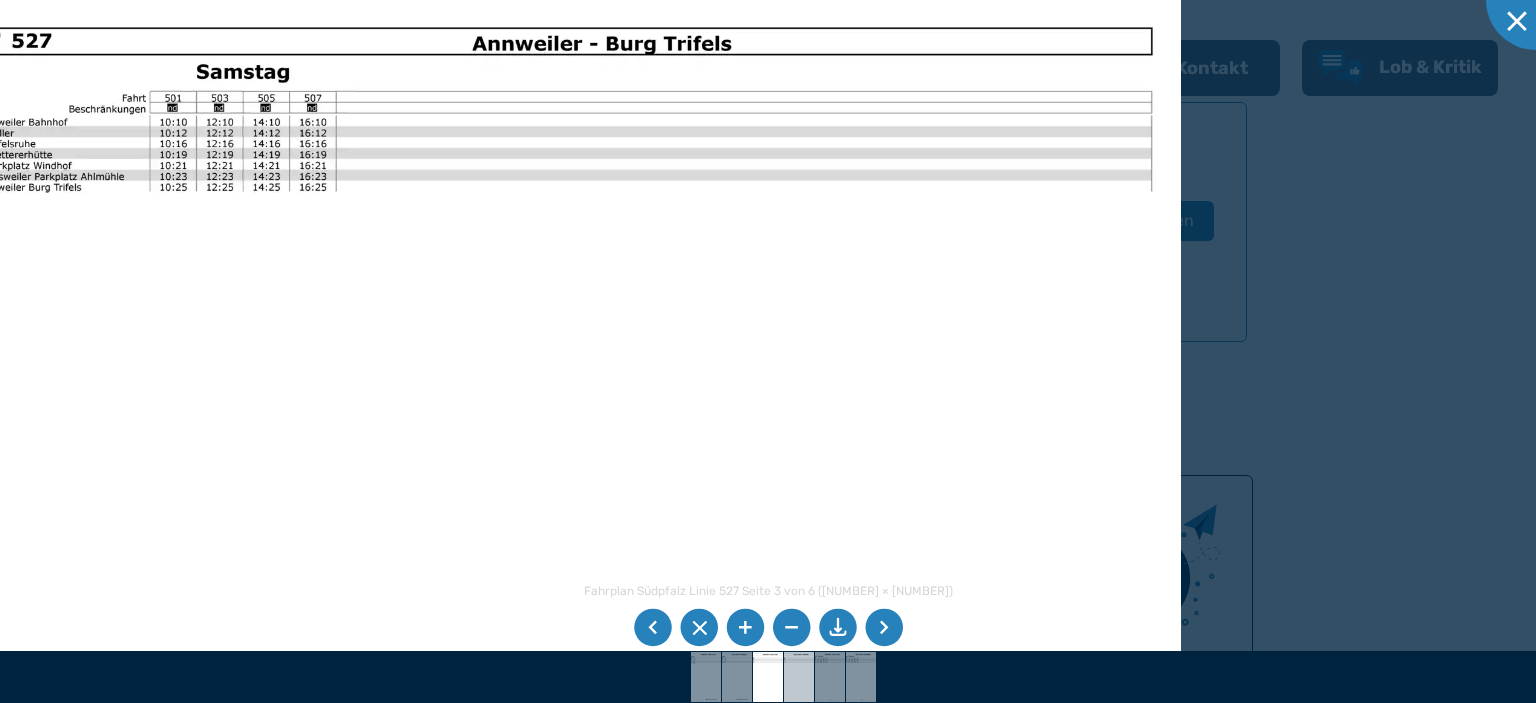 click at bounding box center (799, 677) 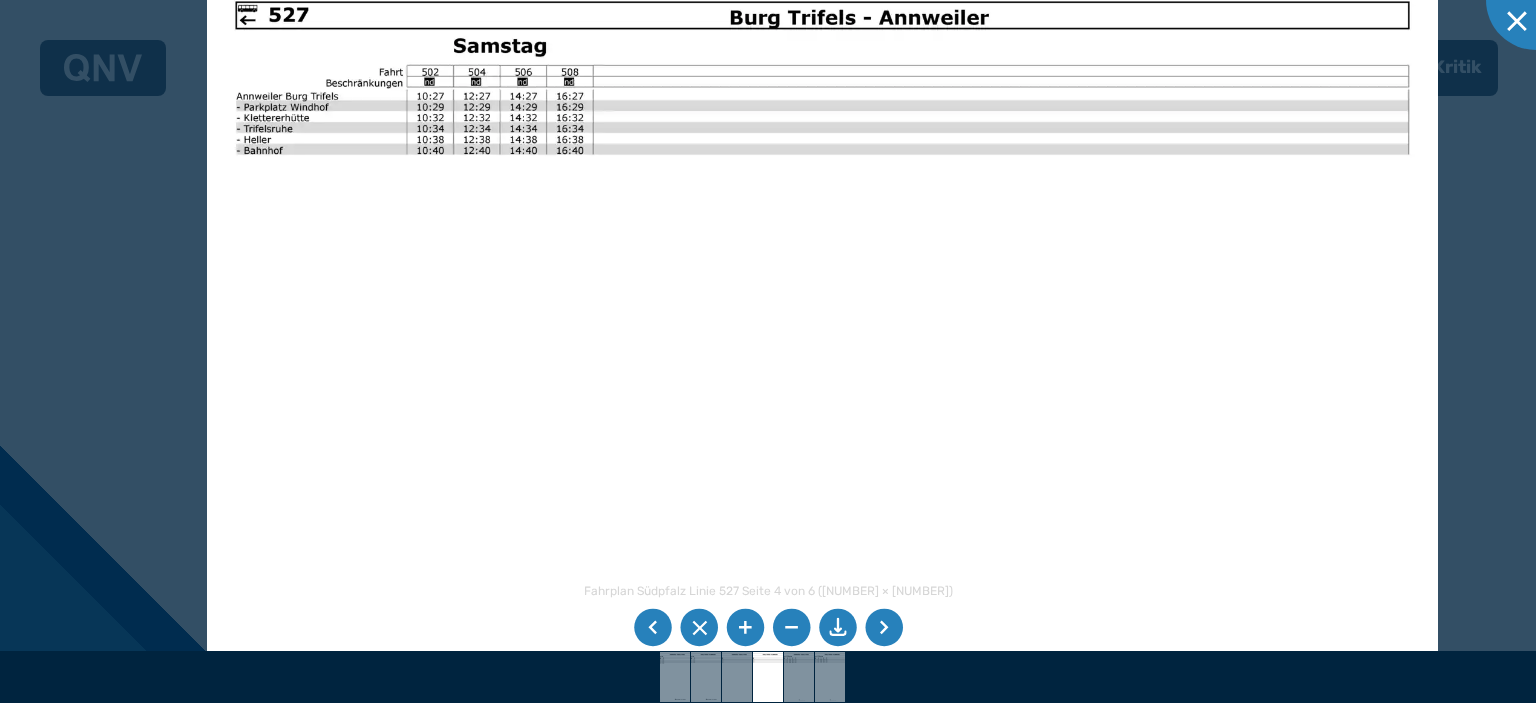 click at bounding box center [822, 408] 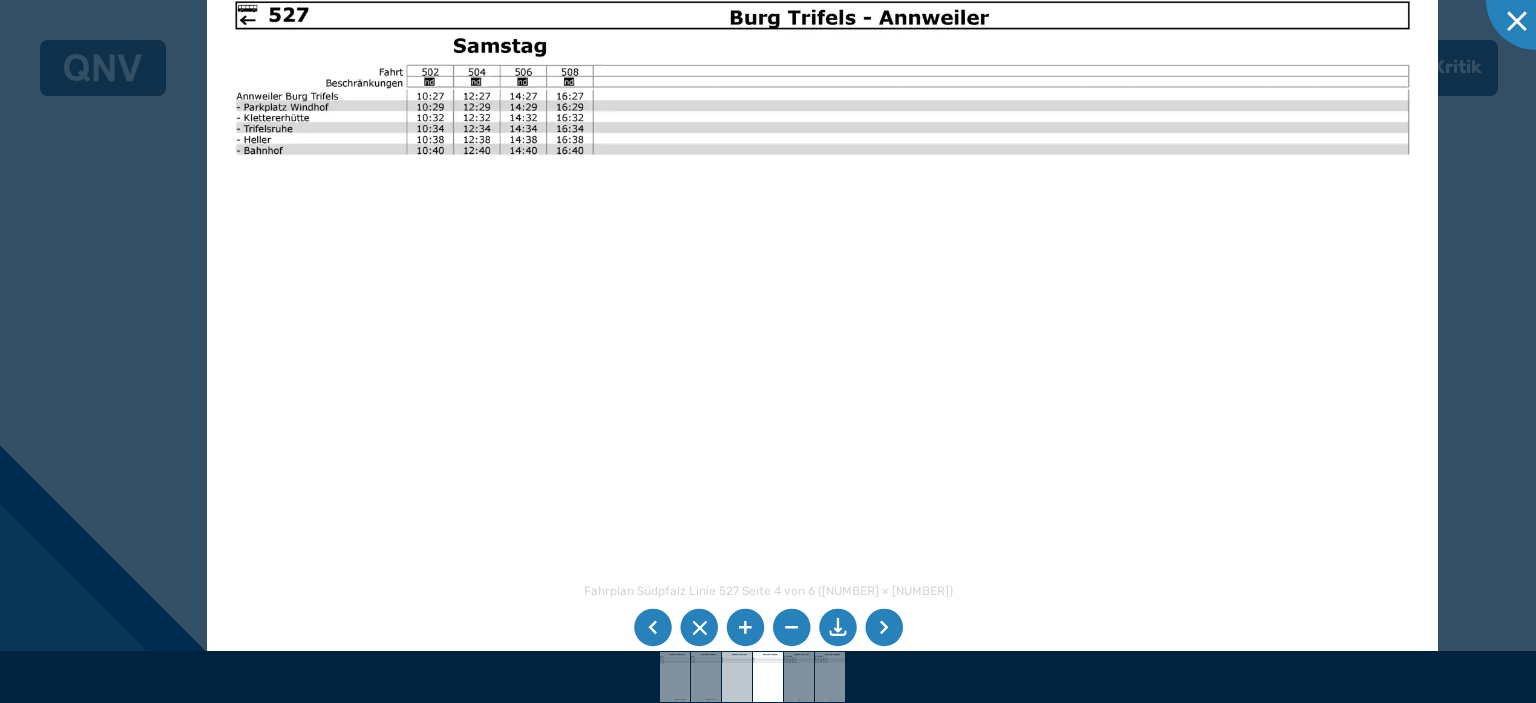 click at bounding box center (737, 677) 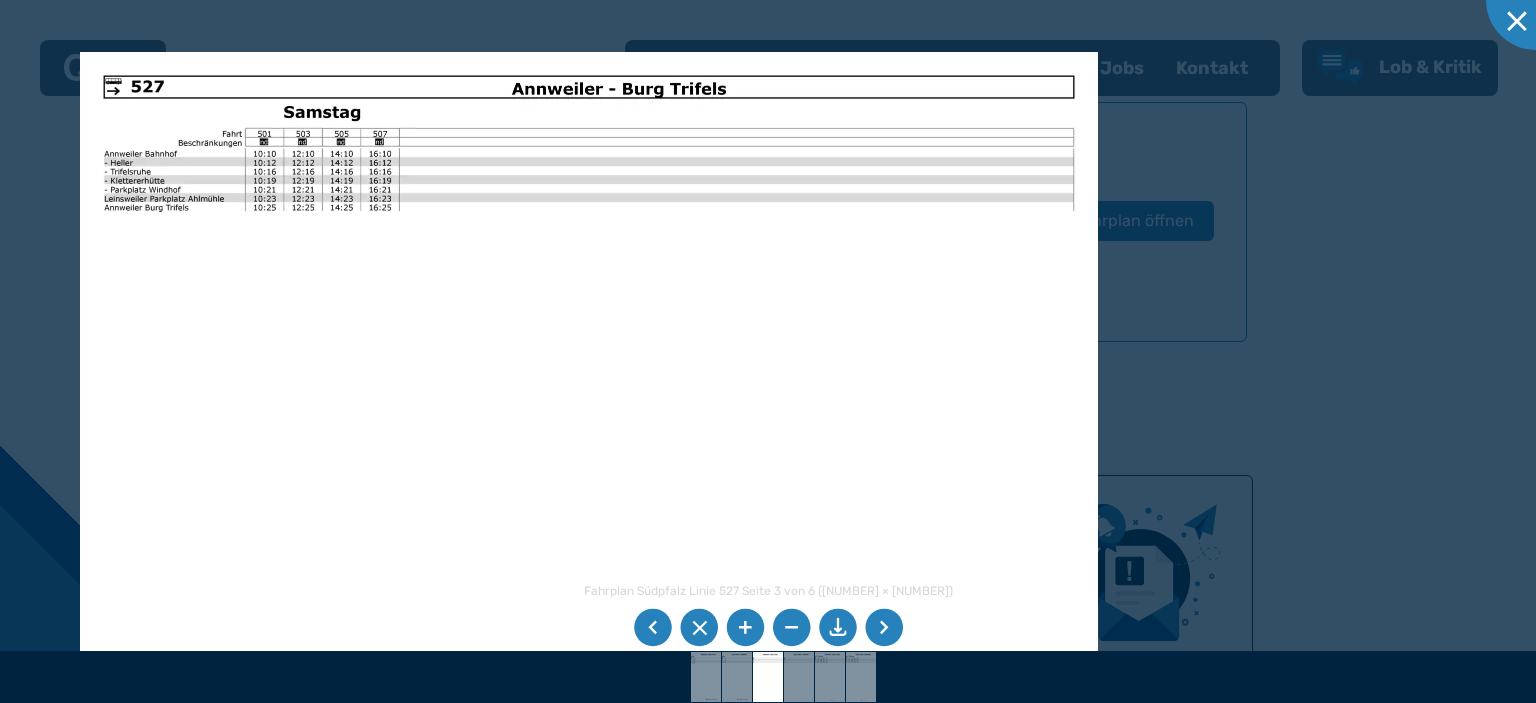 click at bounding box center [589, 412] 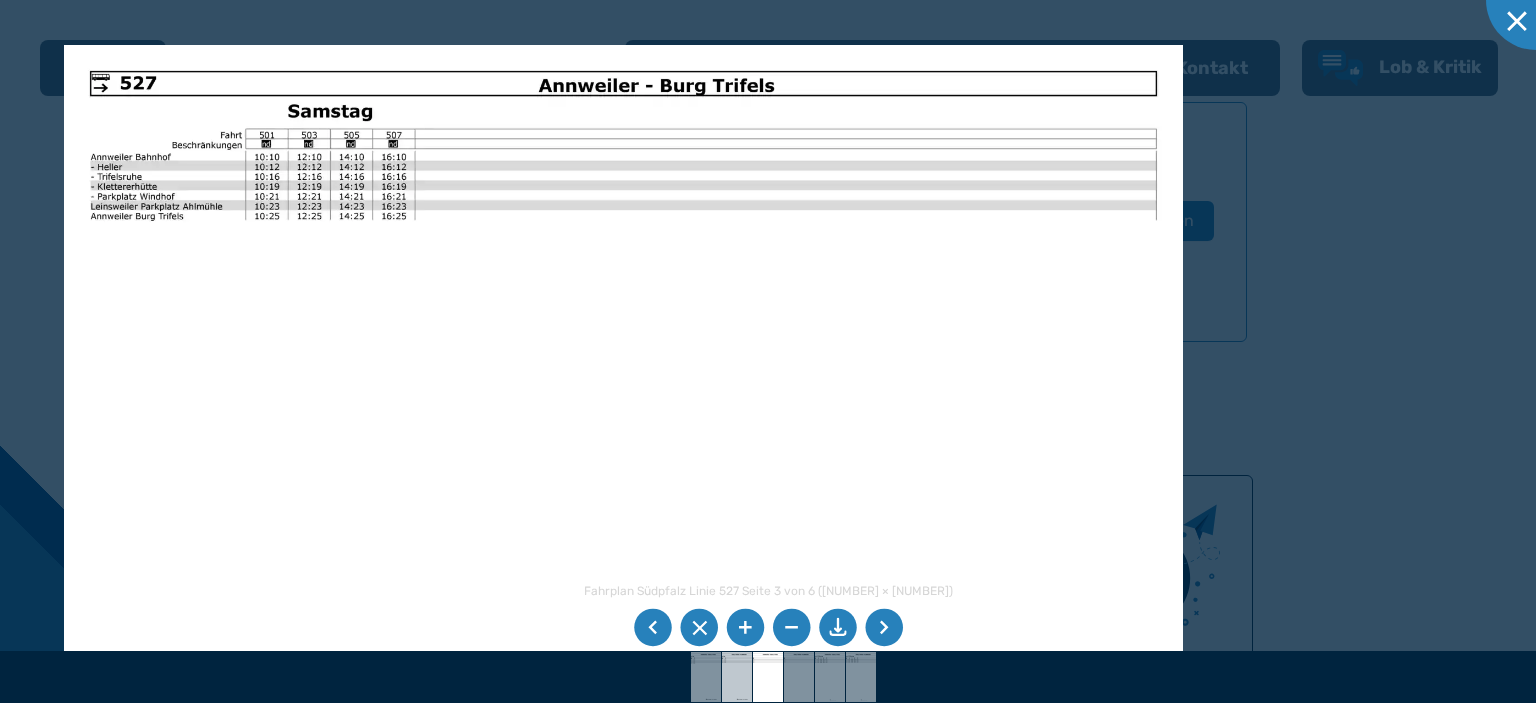 click at bounding box center (737, 677) 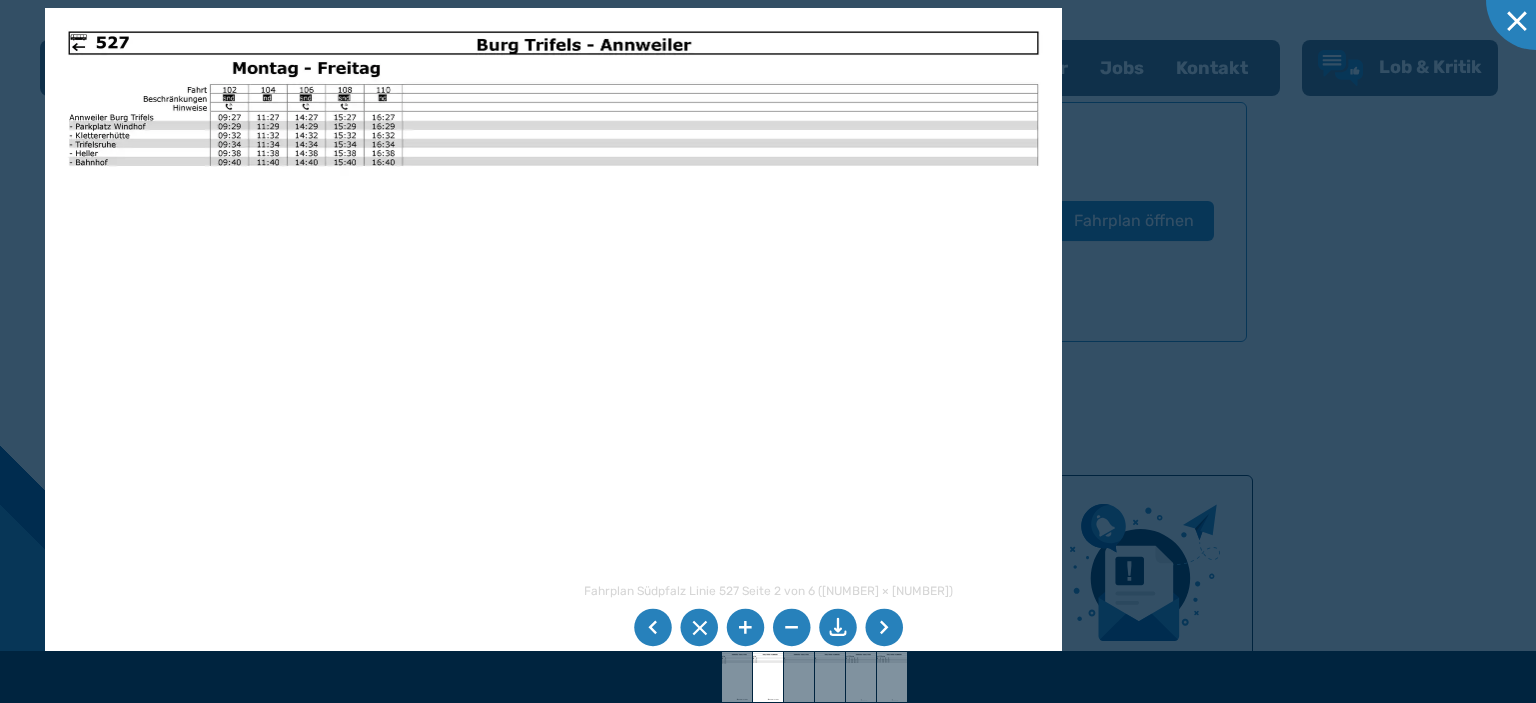 click at bounding box center (554, 368) 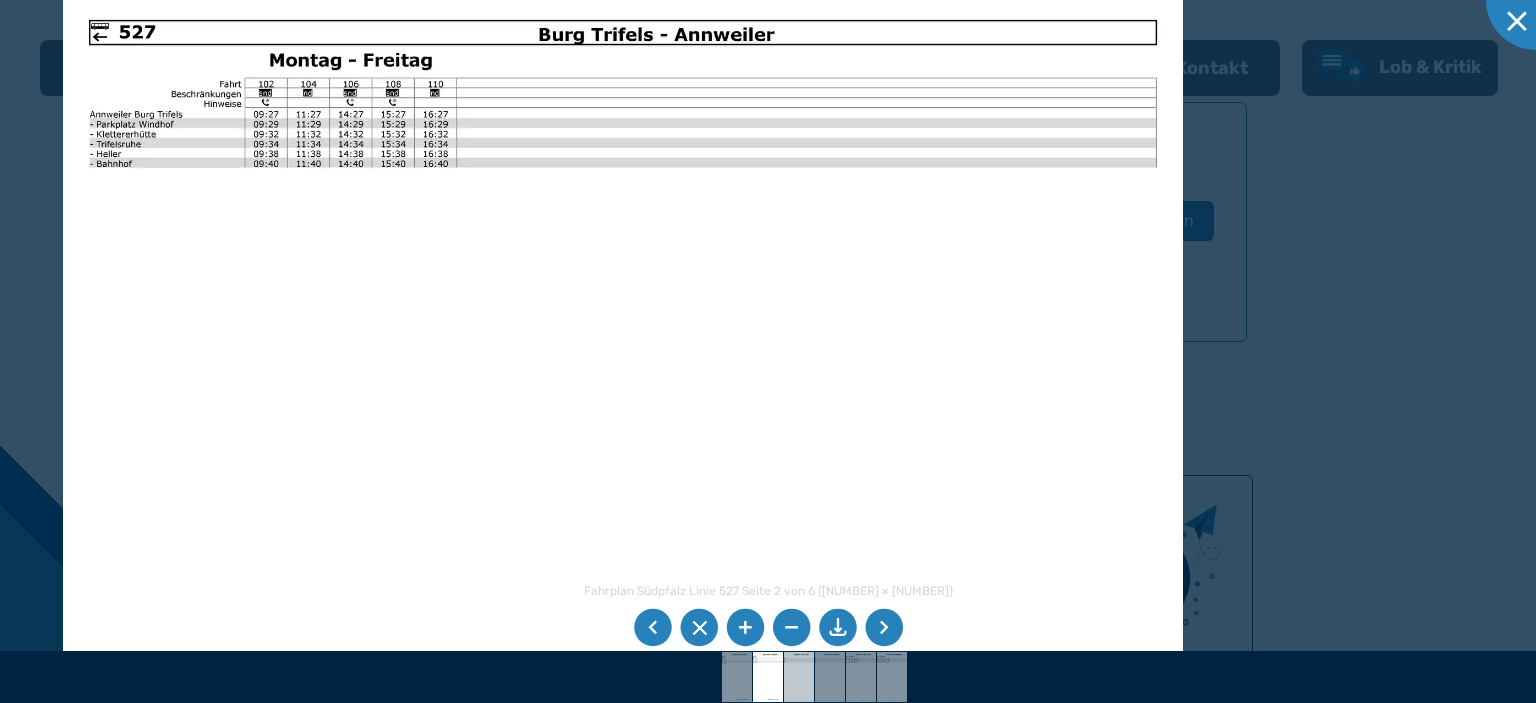 click at bounding box center [799, 677] 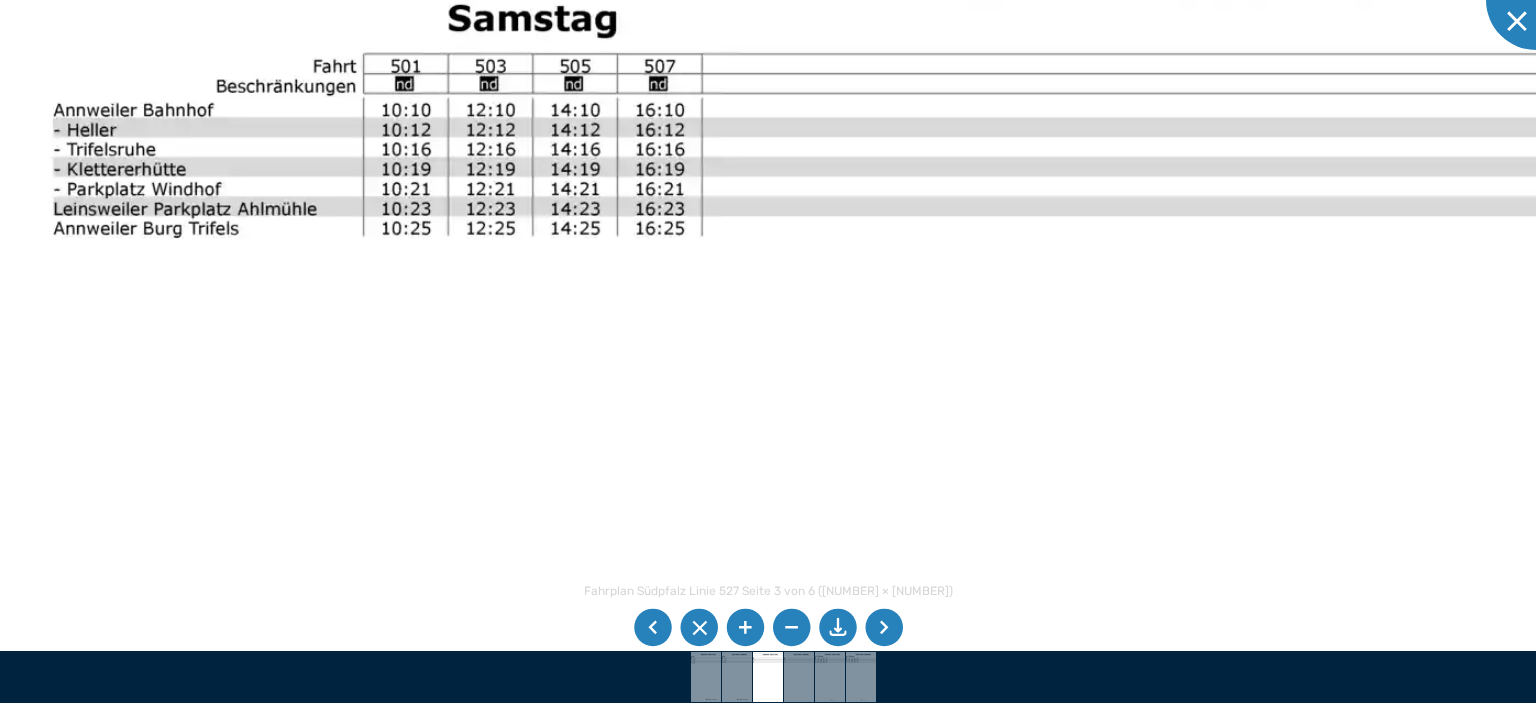 click at bounding box center [1119, 678] 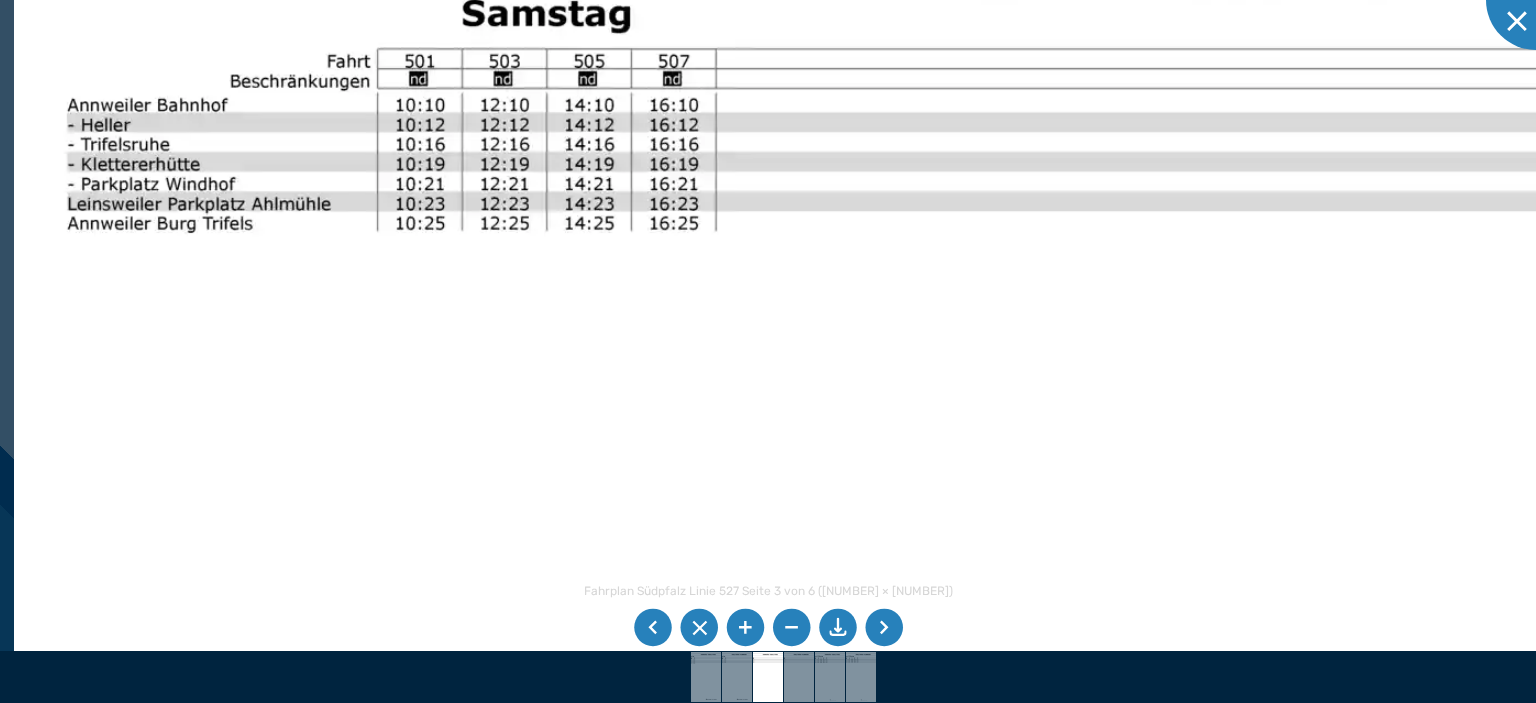 click at bounding box center (768, 627) 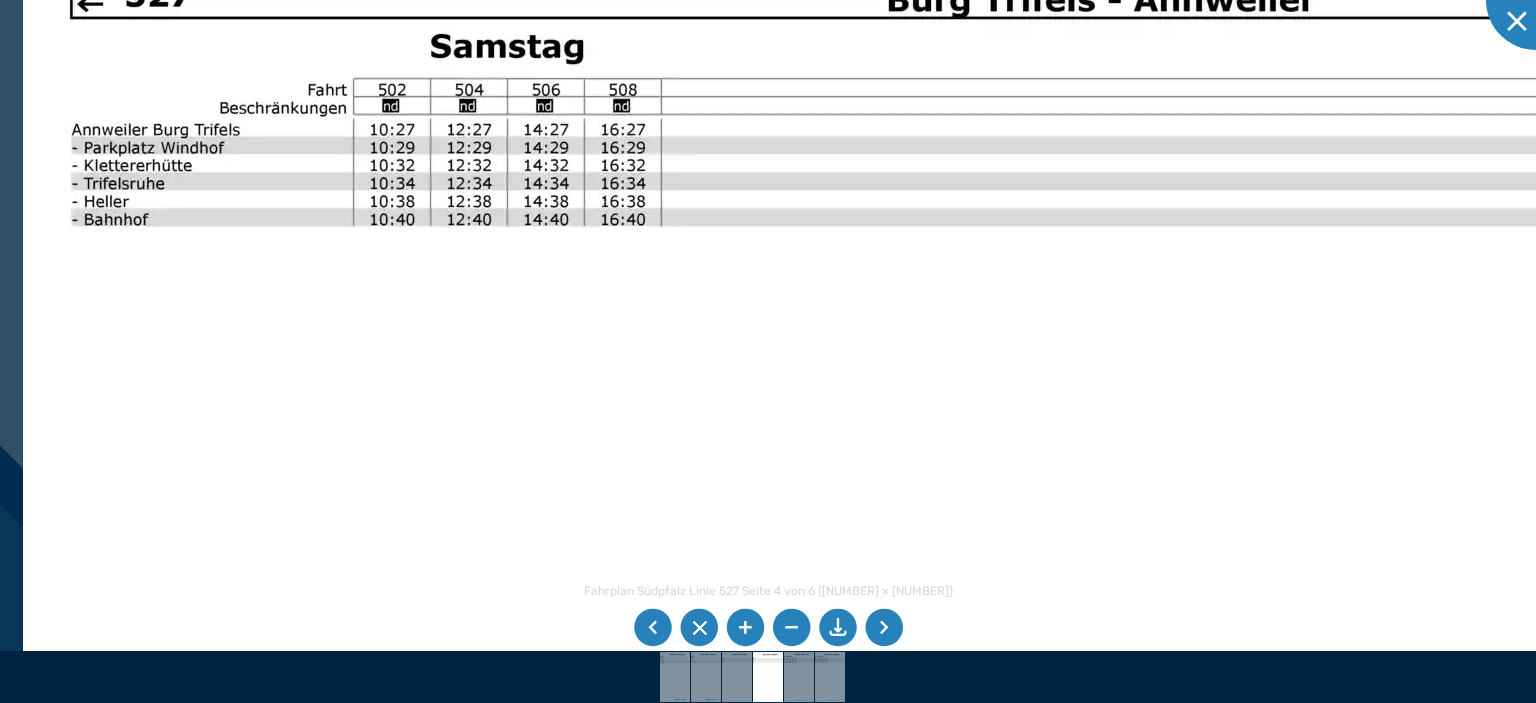 click at bounding box center [1040, 646] 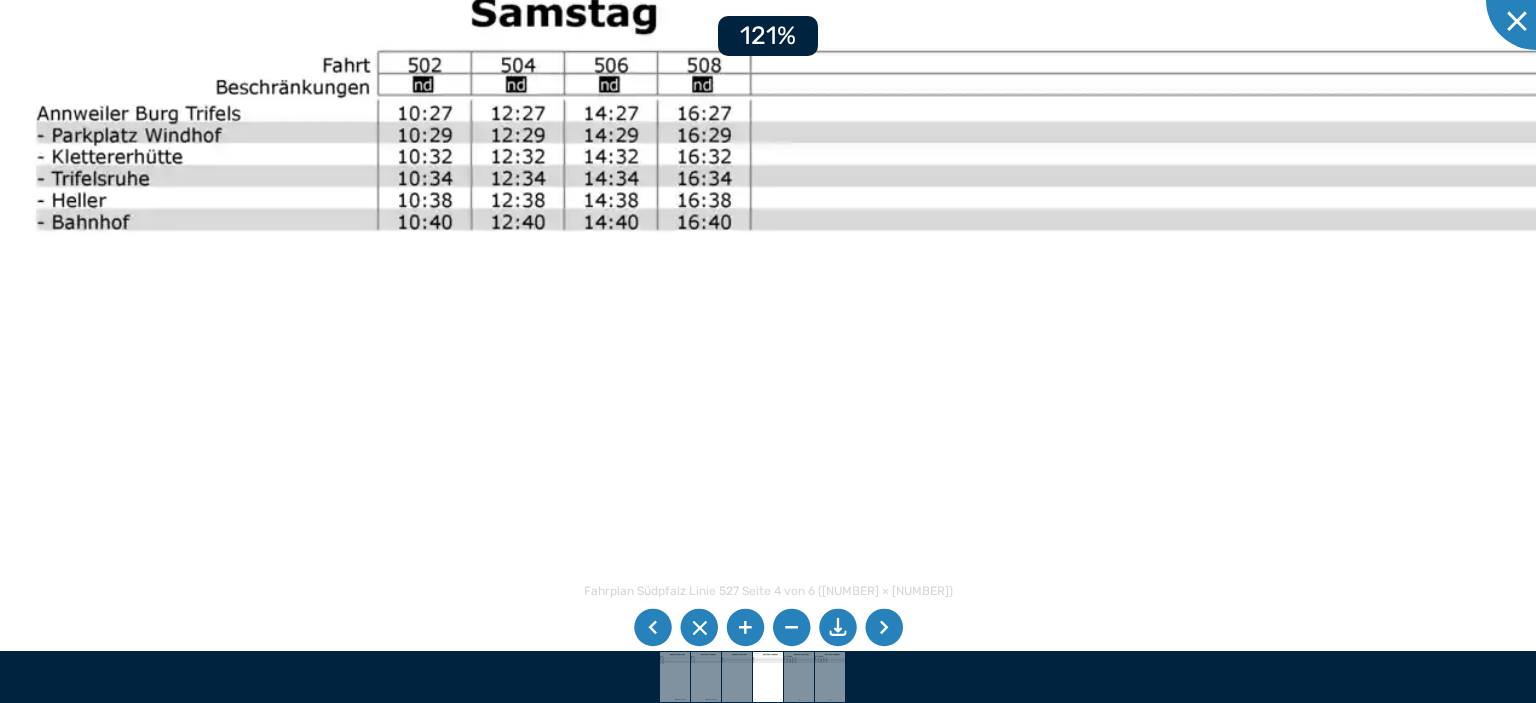 click at bounding box center (1209, 738) 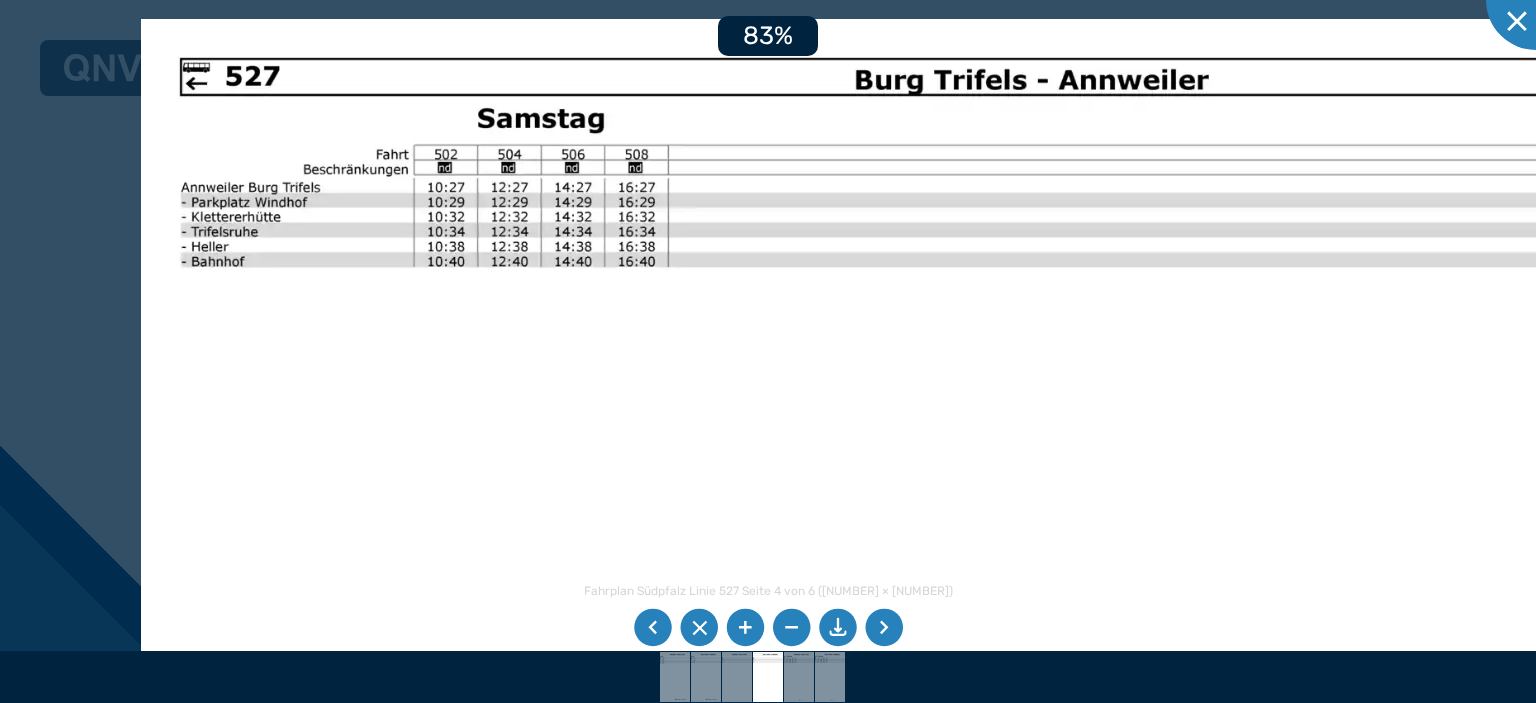 click at bounding box center [884, 628] 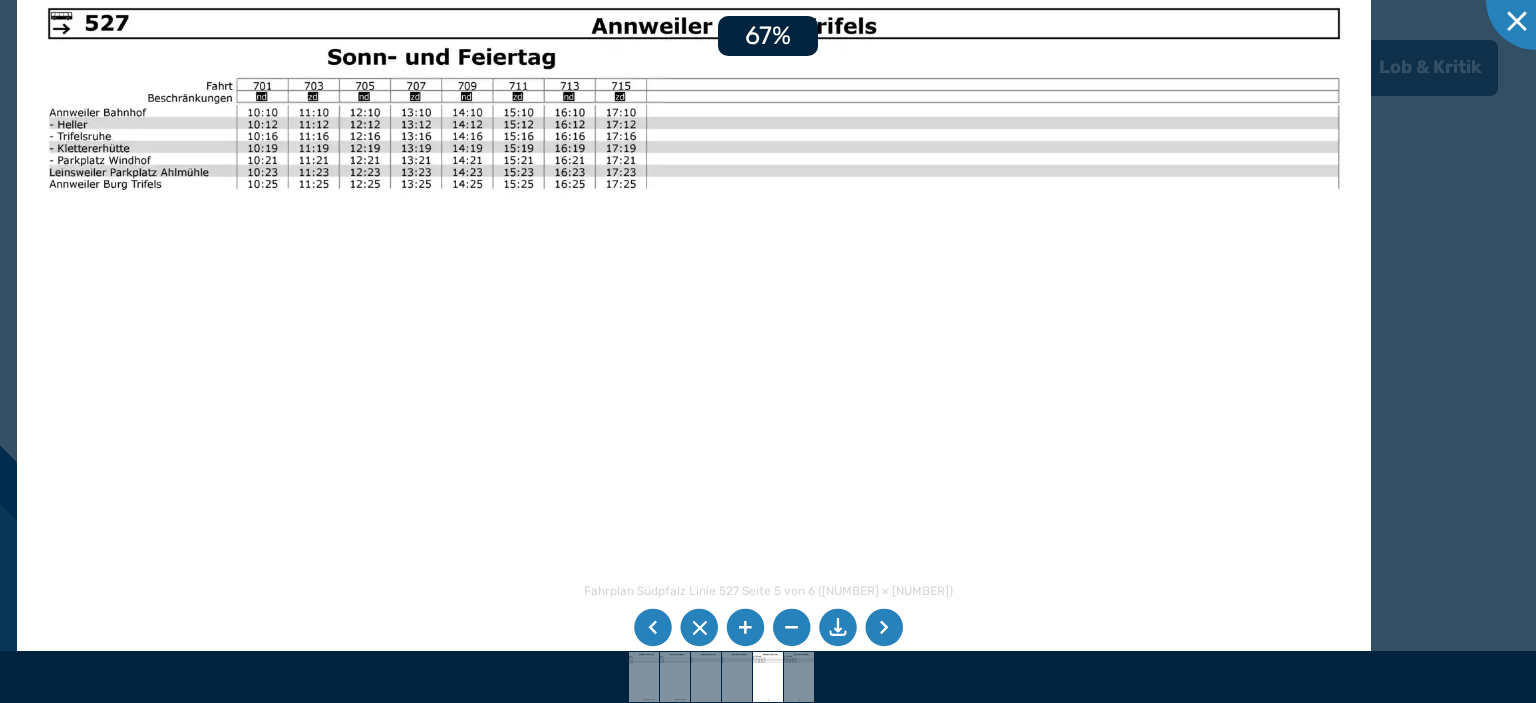 click at bounding box center (694, 456) 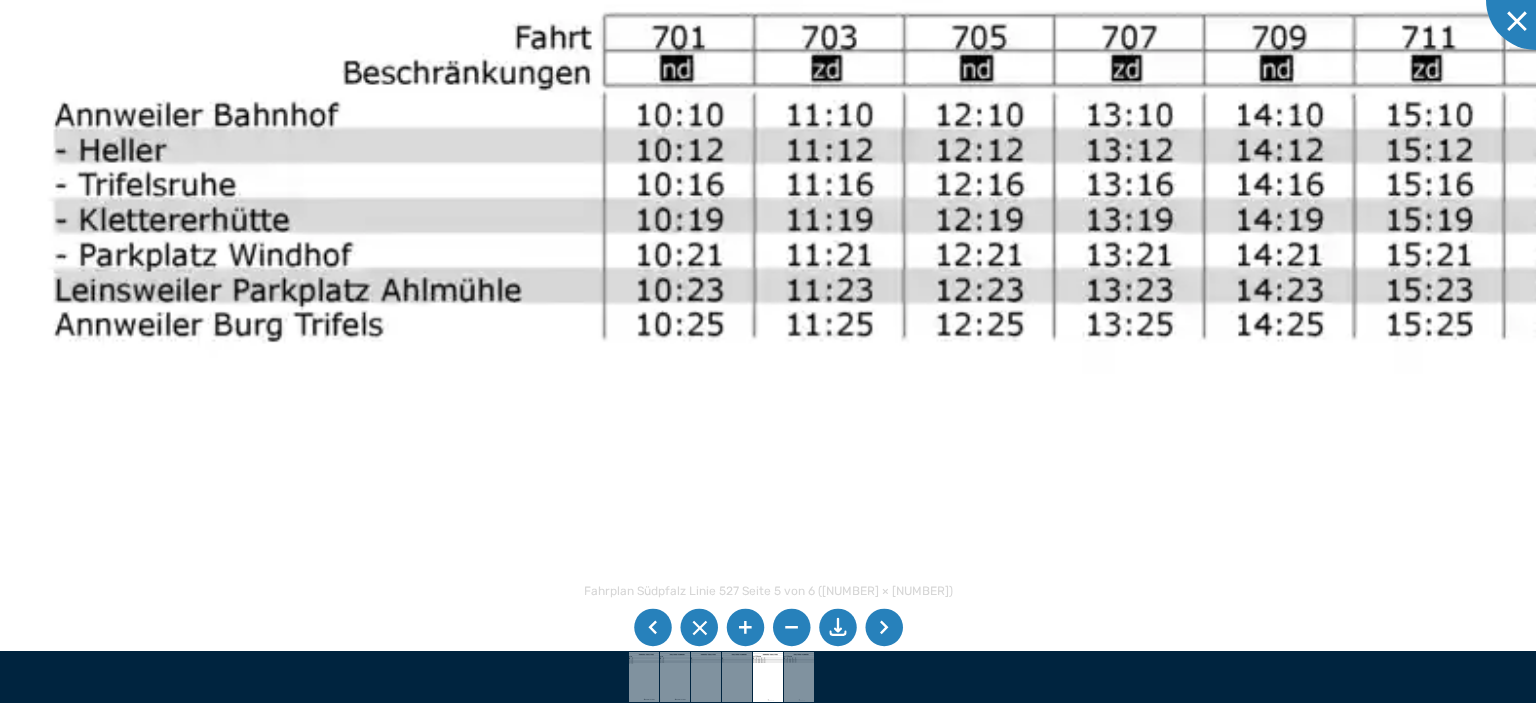 click at bounding box center (1943, 1121) 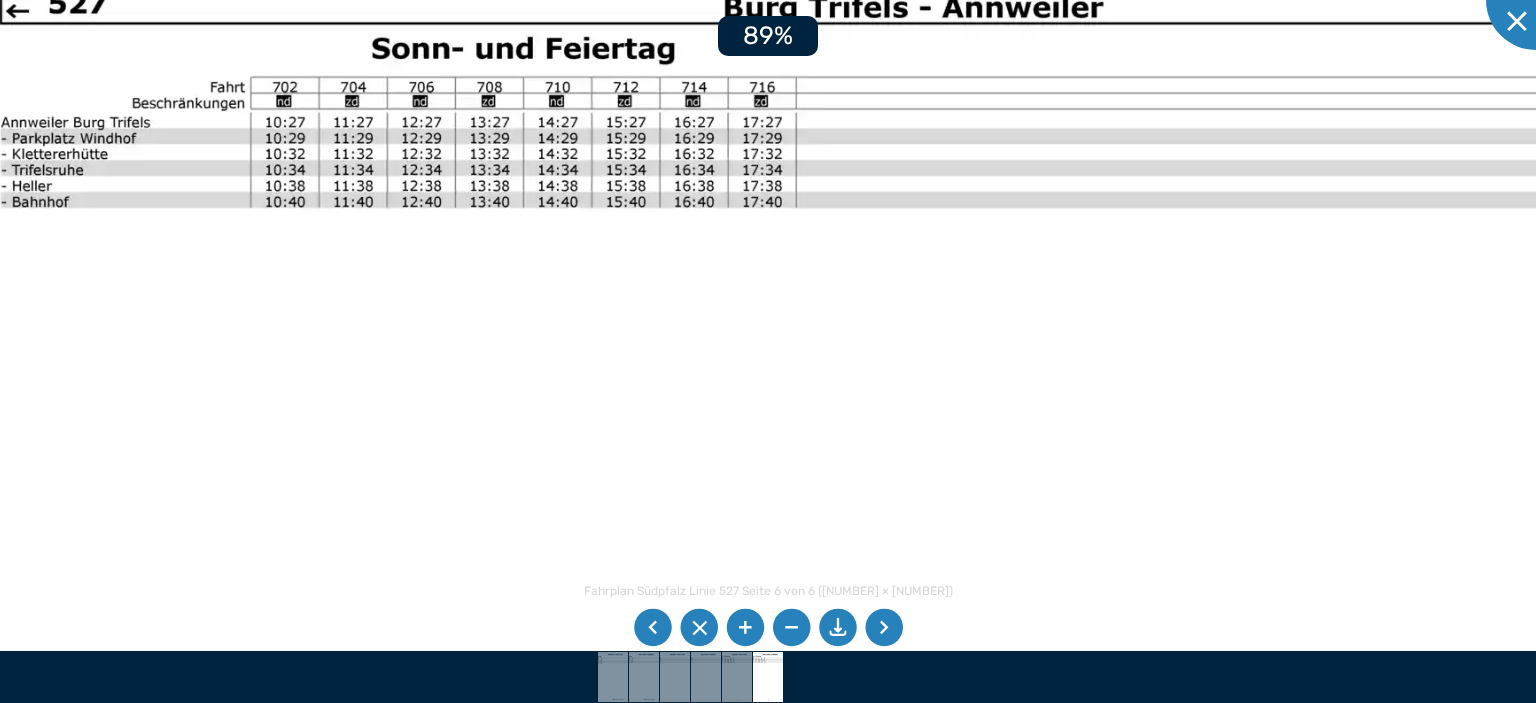 click at bounding box center (859, 580) 